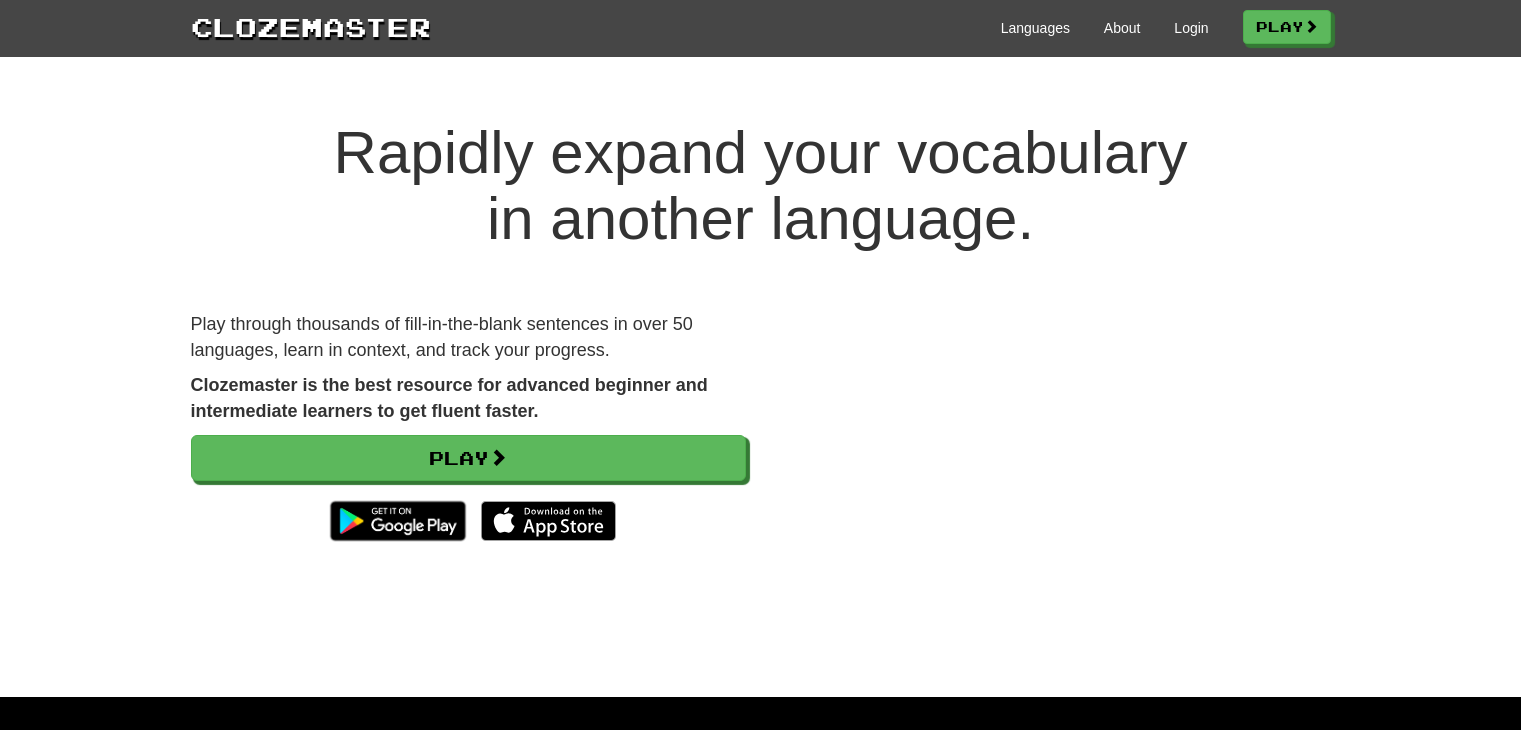 scroll, scrollTop: 0, scrollLeft: 0, axis: both 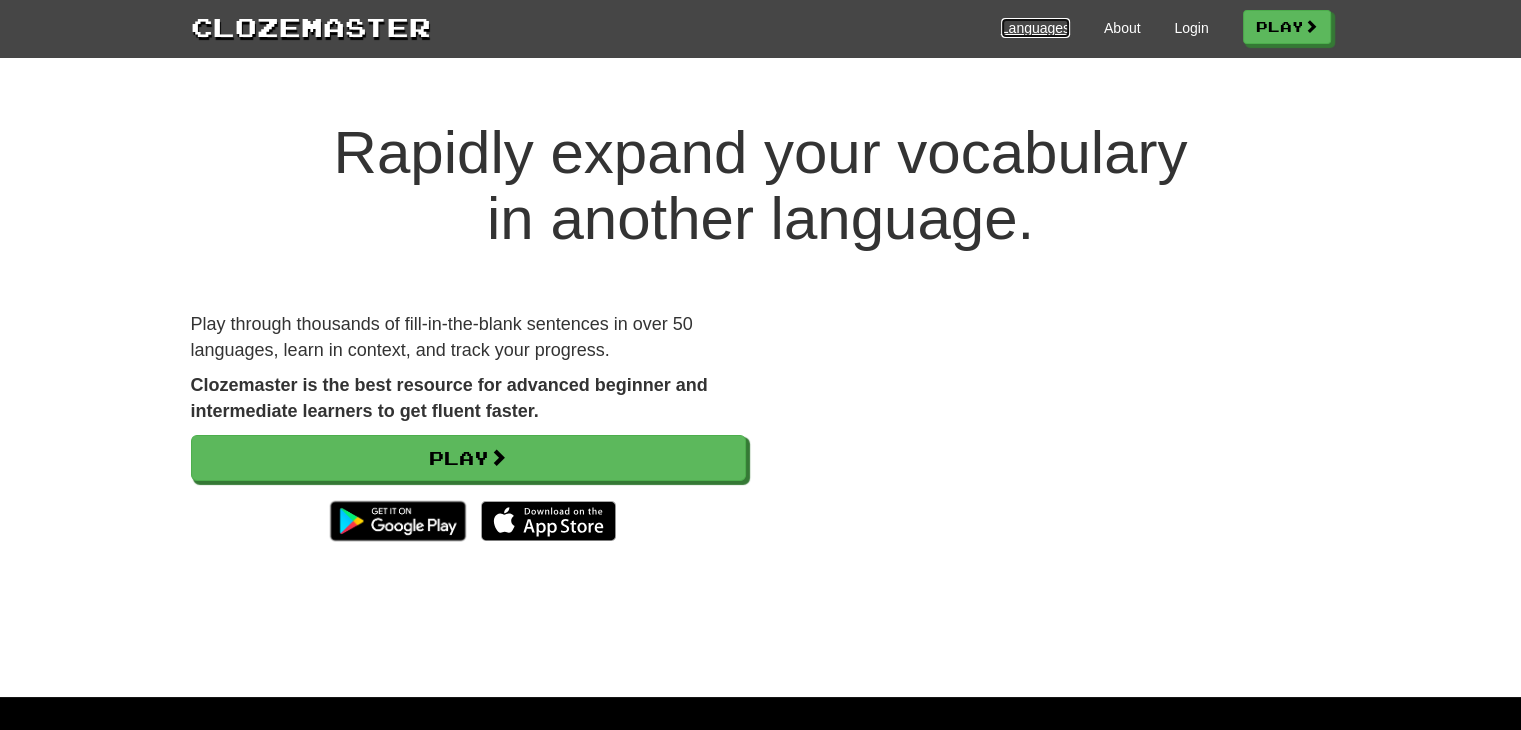 click on "Languages" at bounding box center [1035, 28] 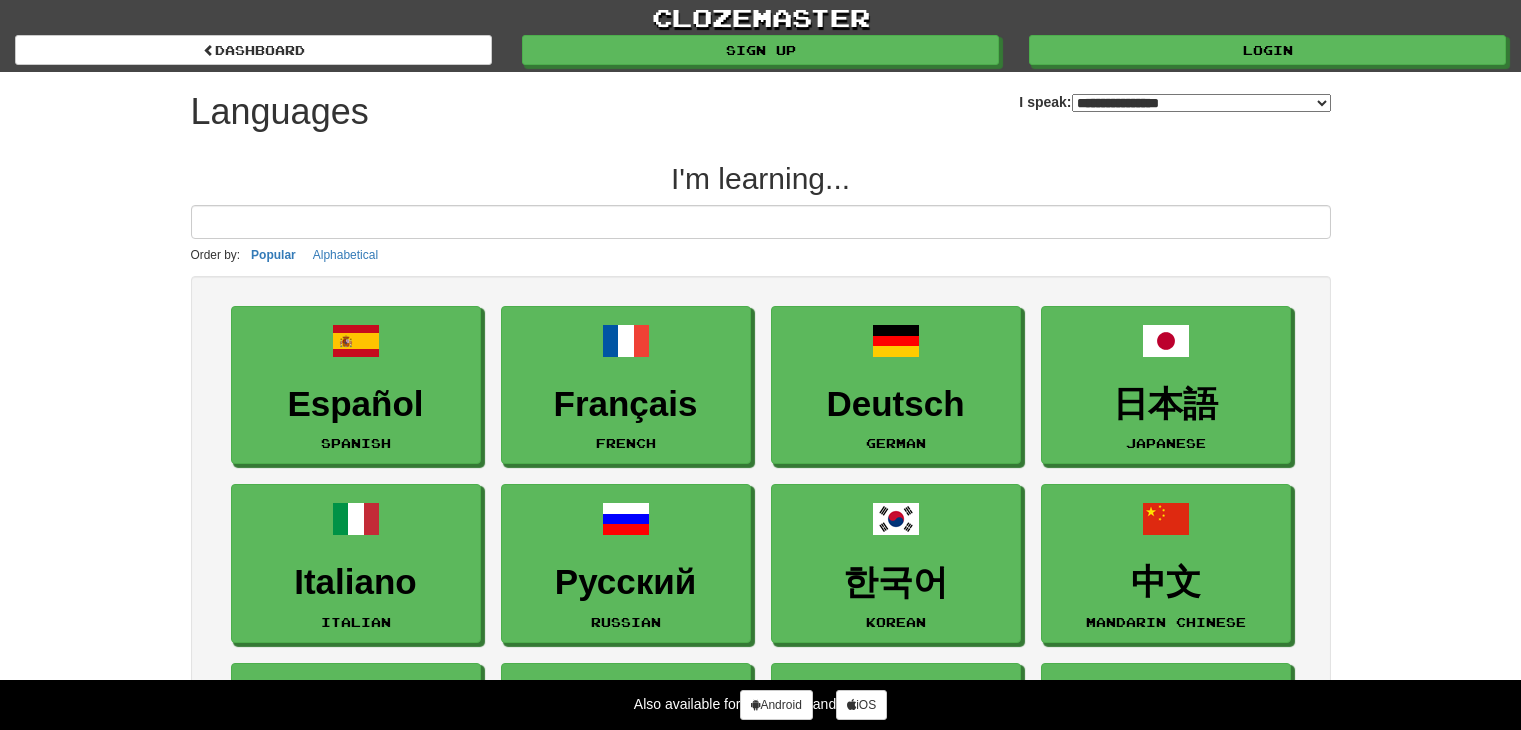 select on "*******" 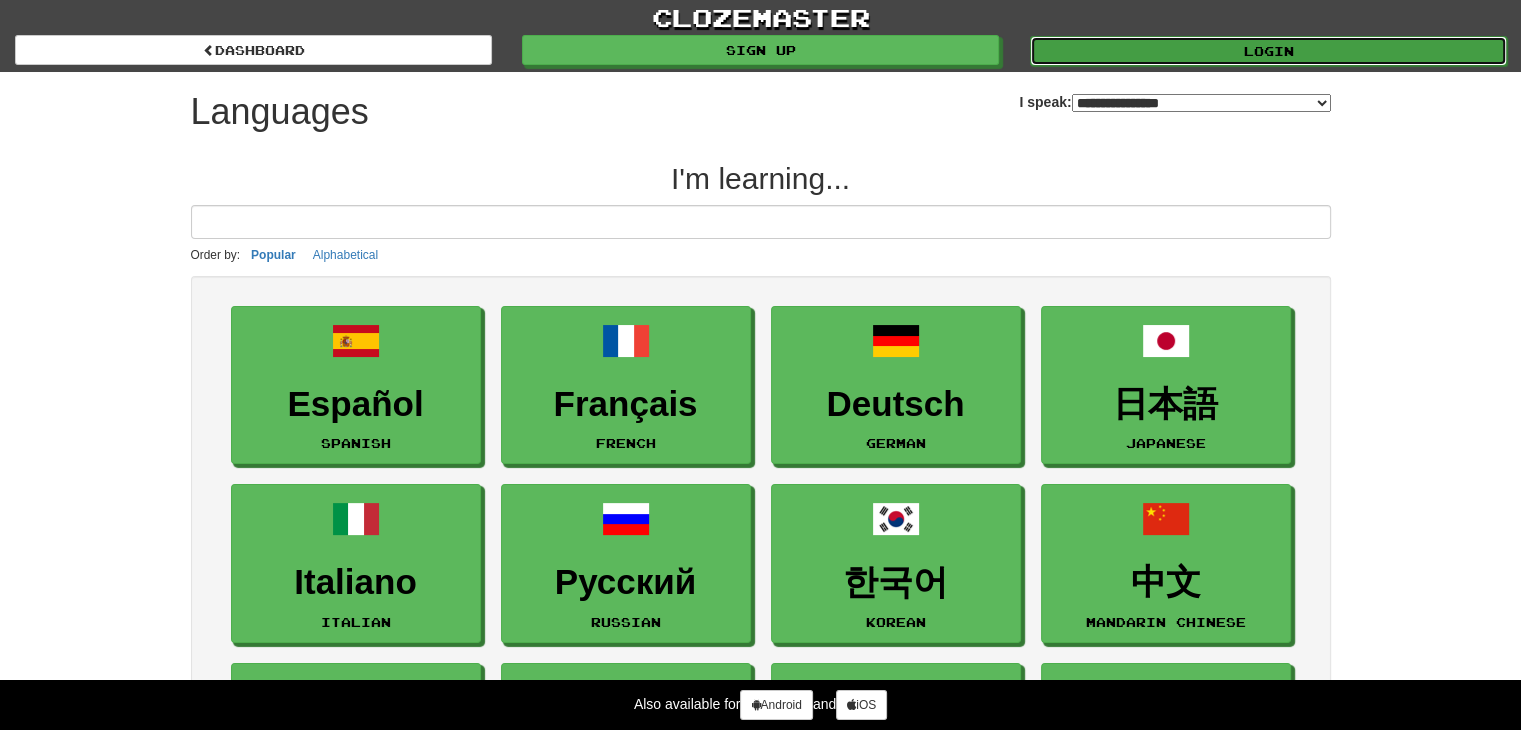 click on "Login" at bounding box center (1268, 51) 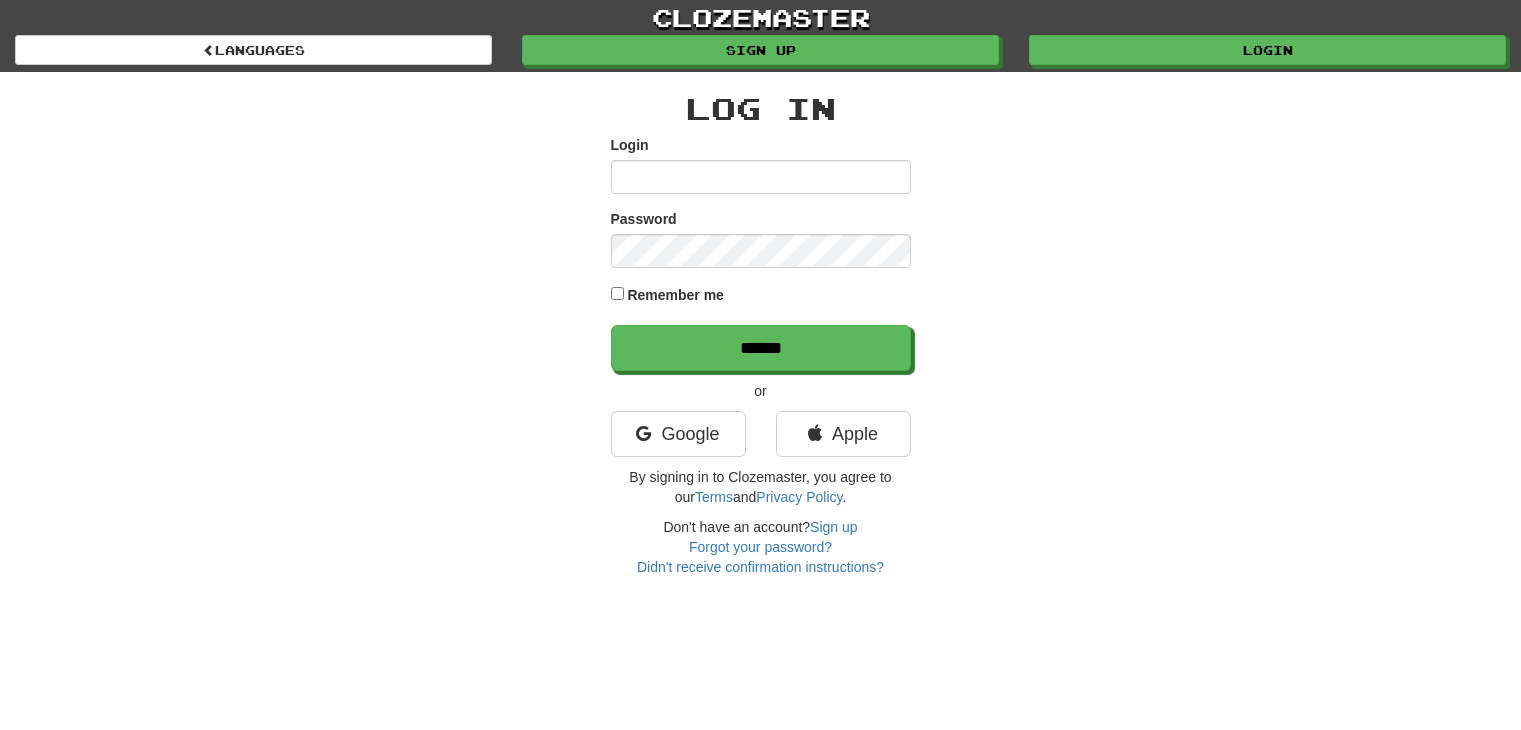 scroll, scrollTop: 0, scrollLeft: 0, axis: both 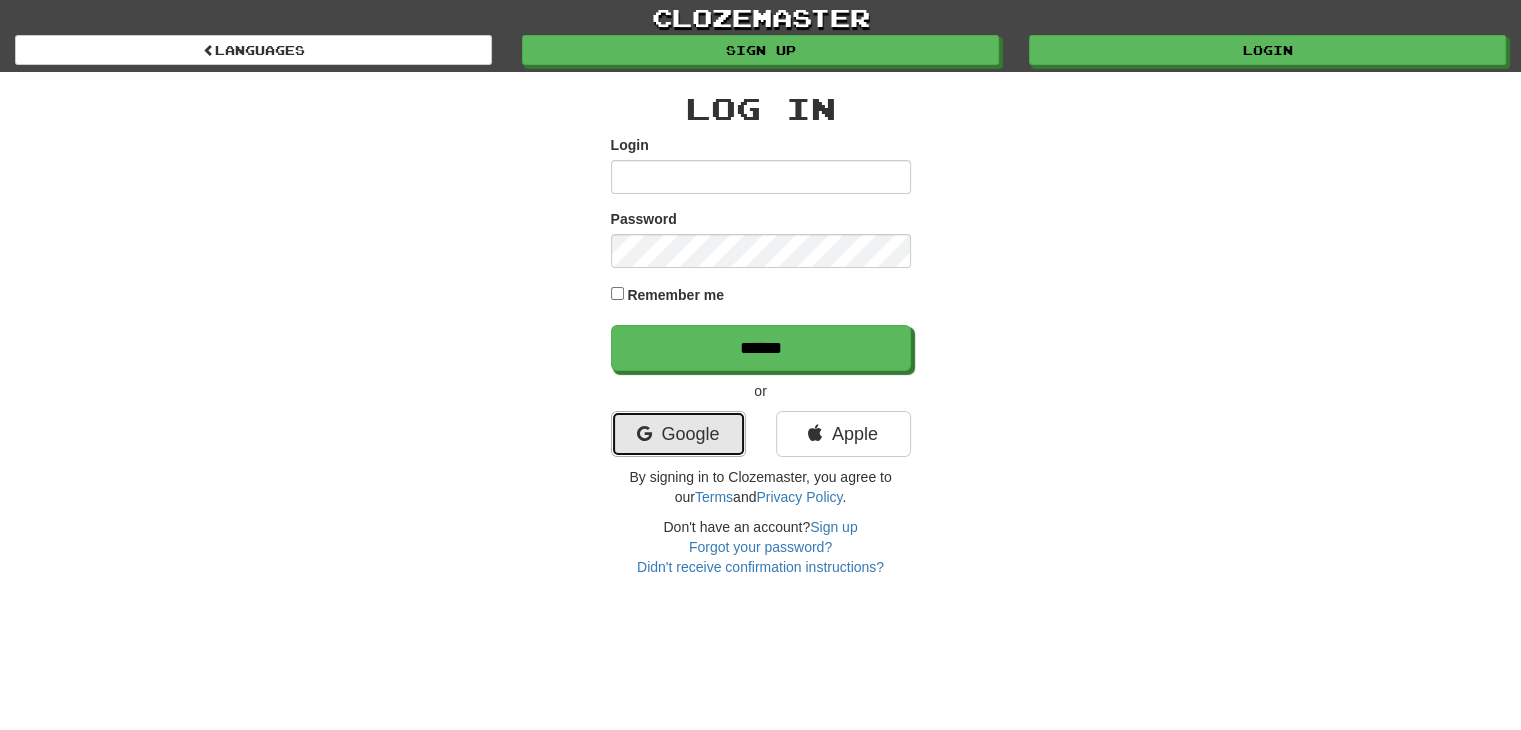 click on "Google" at bounding box center (678, 434) 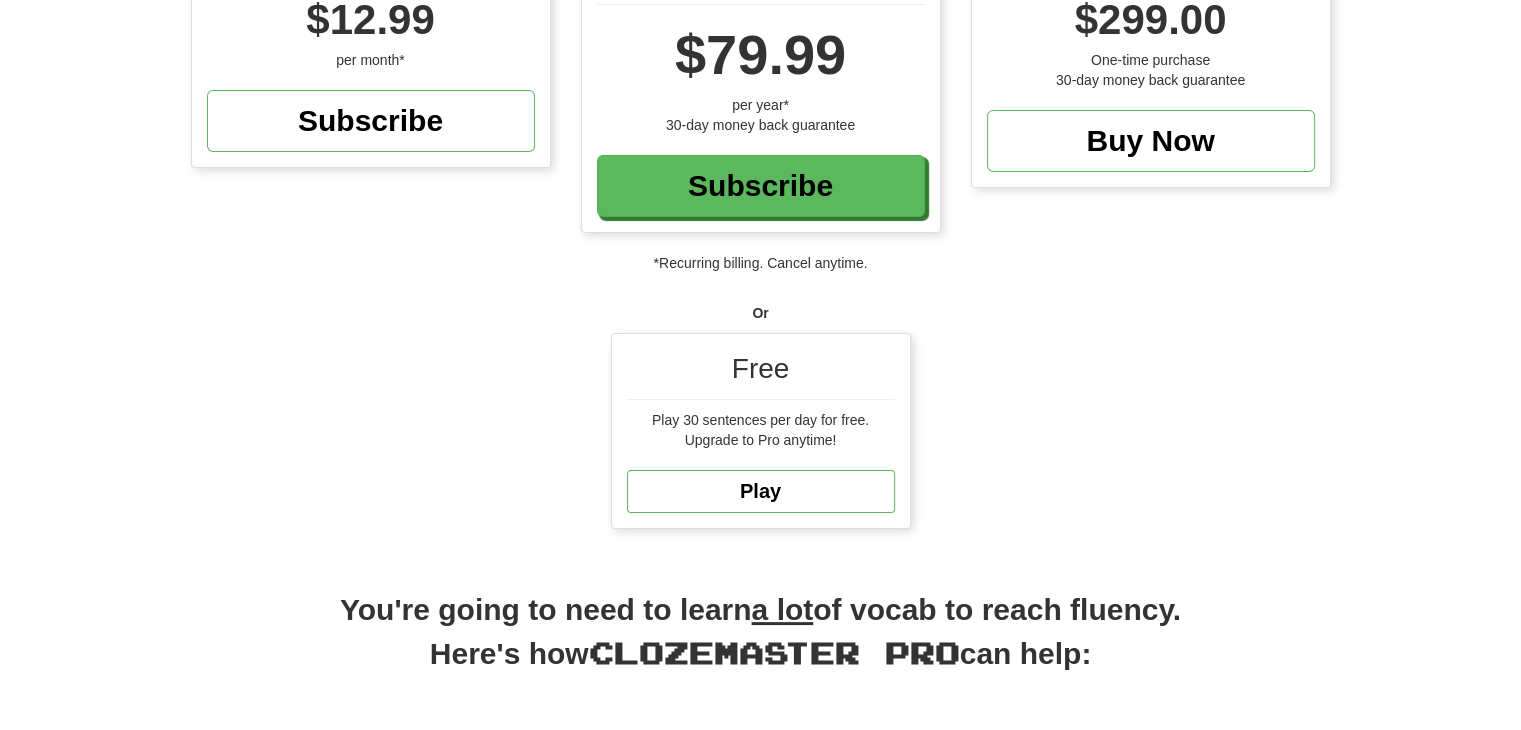 scroll, scrollTop: 299, scrollLeft: 0, axis: vertical 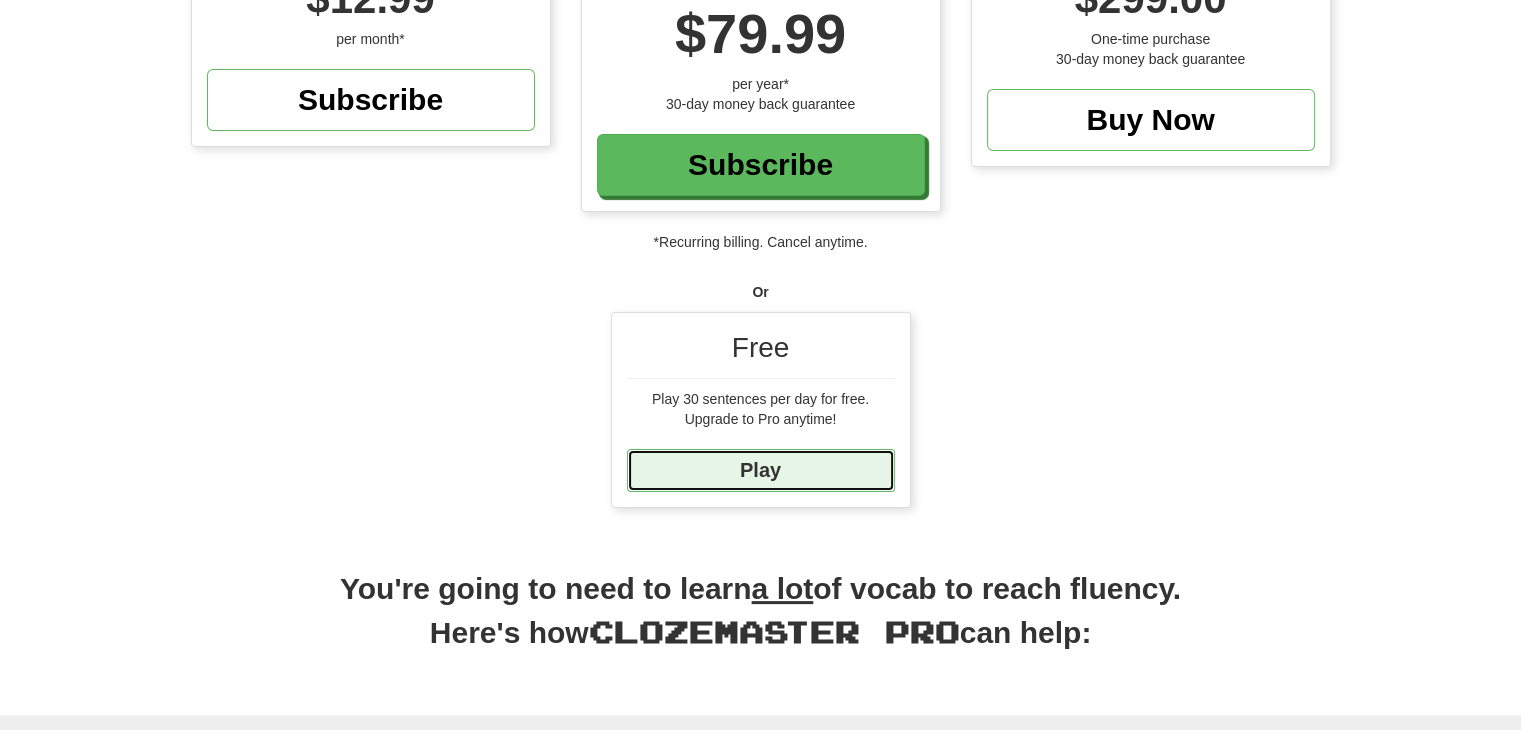 click on "Play" at bounding box center [761, 470] 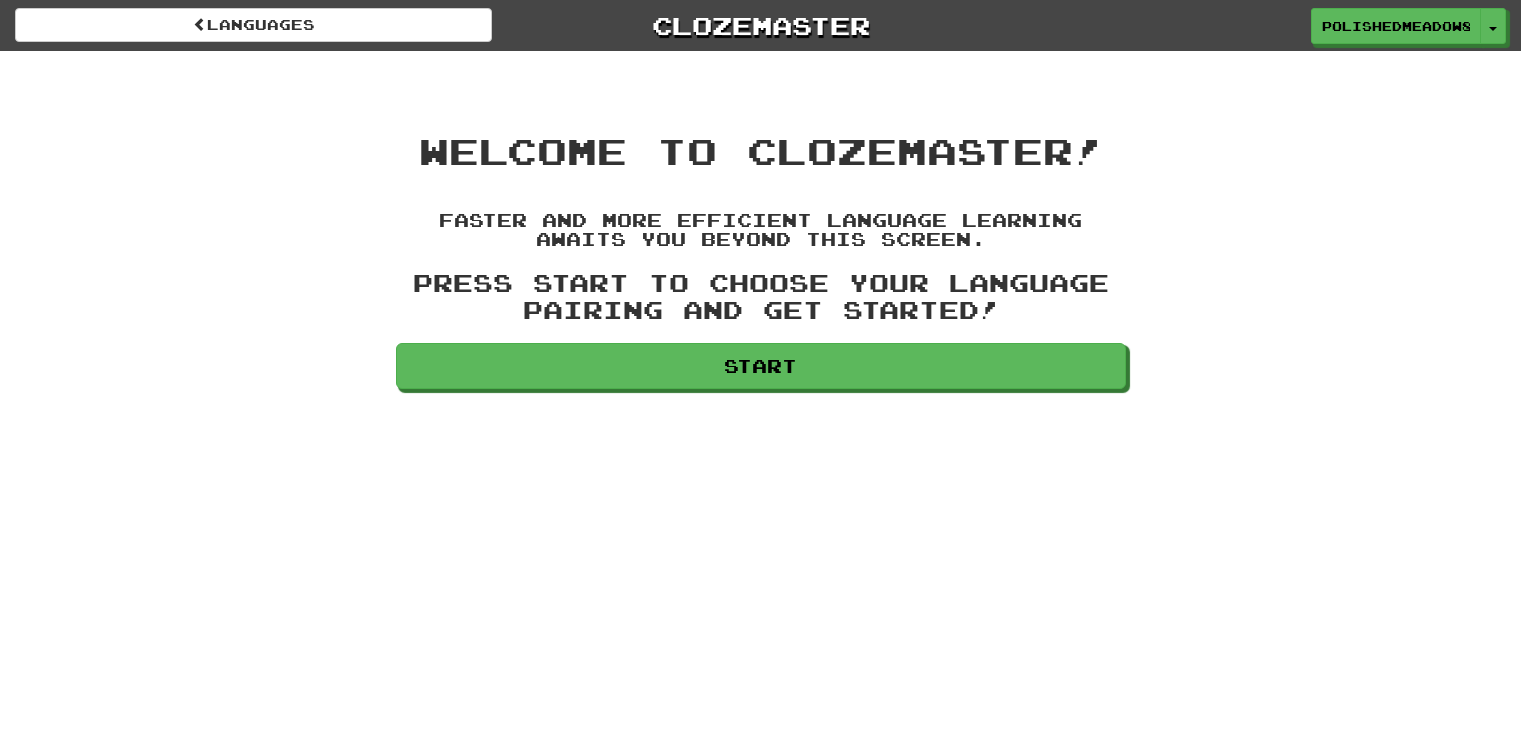 scroll, scrollTop: 0, scrollLeft: 0, axis: both 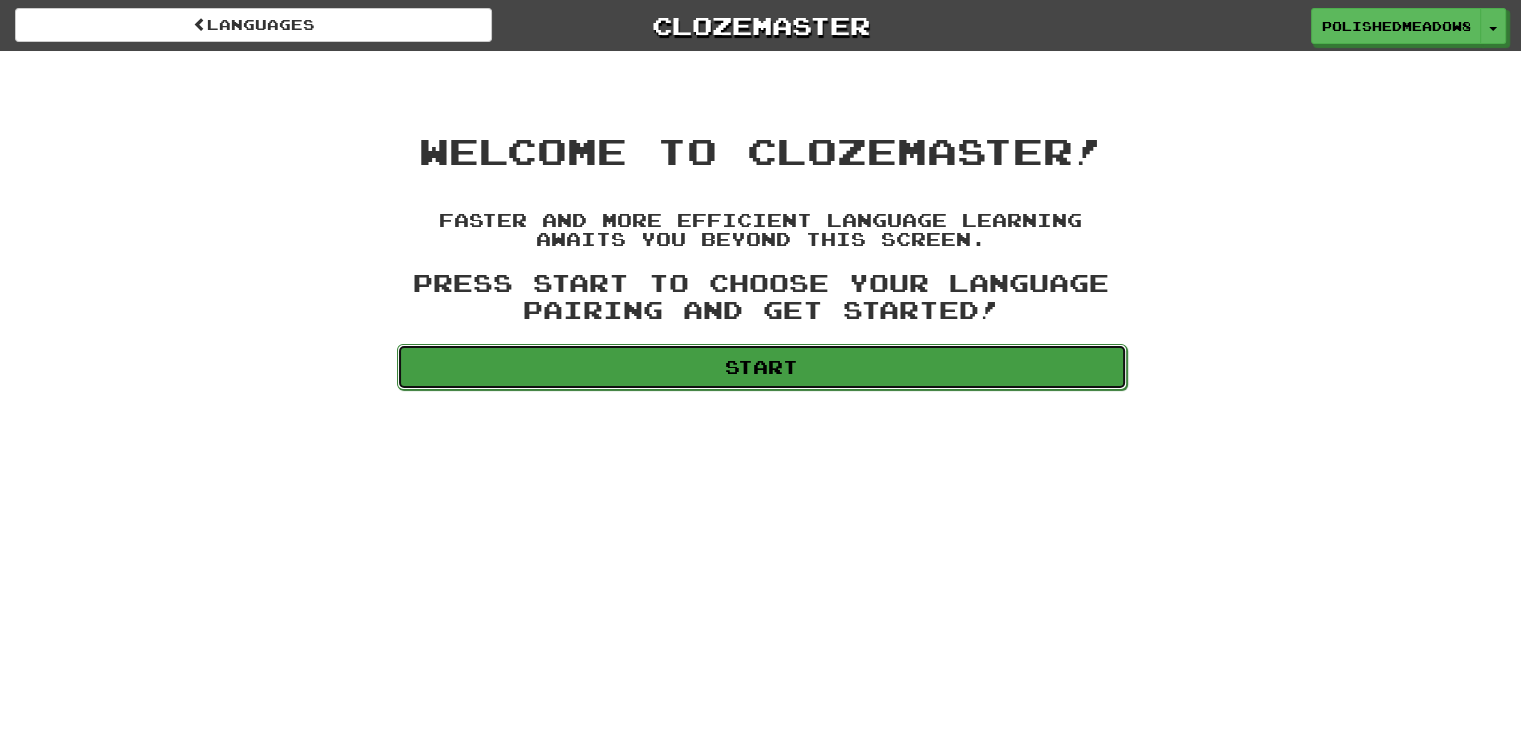 click on "Start" at bounding box center [762, 367] 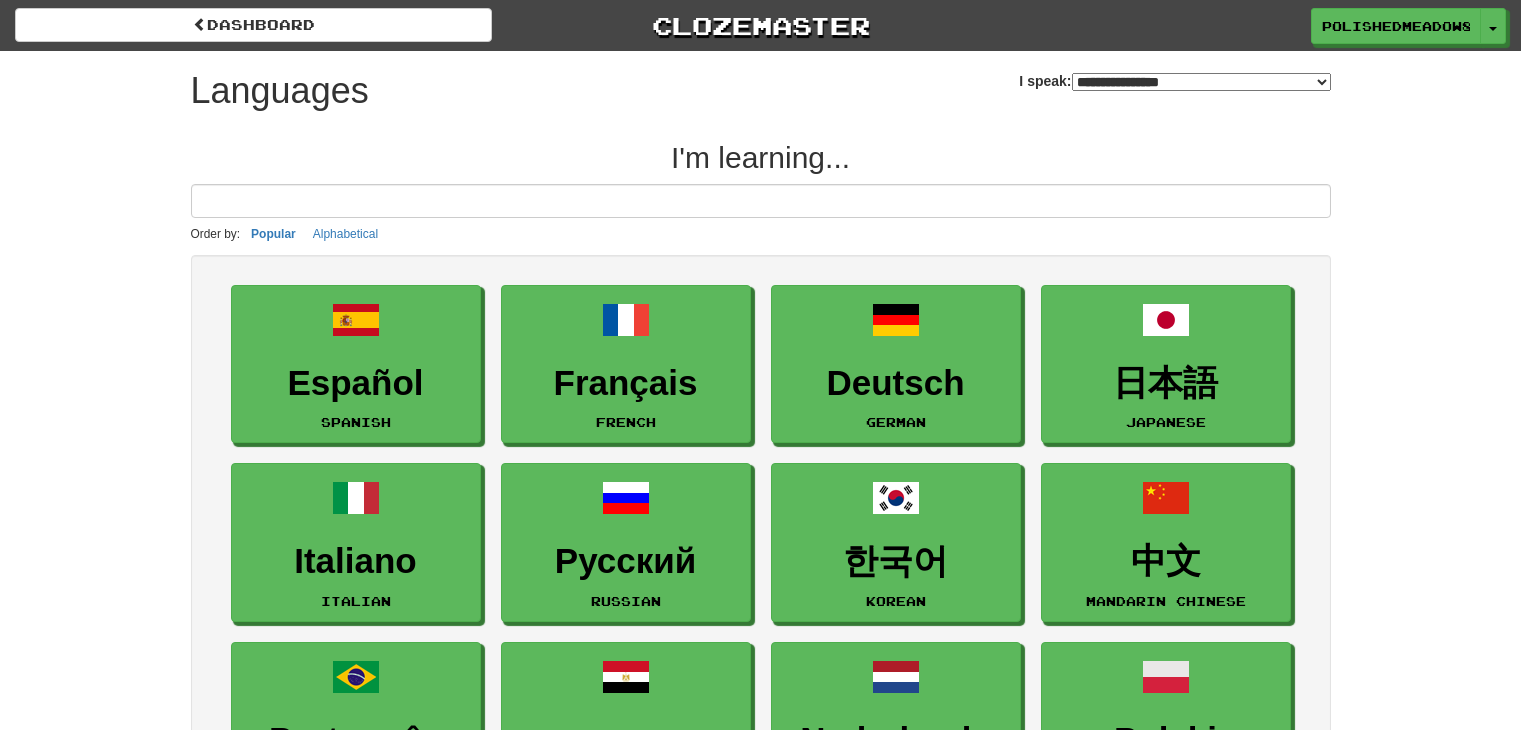 select on "*******" 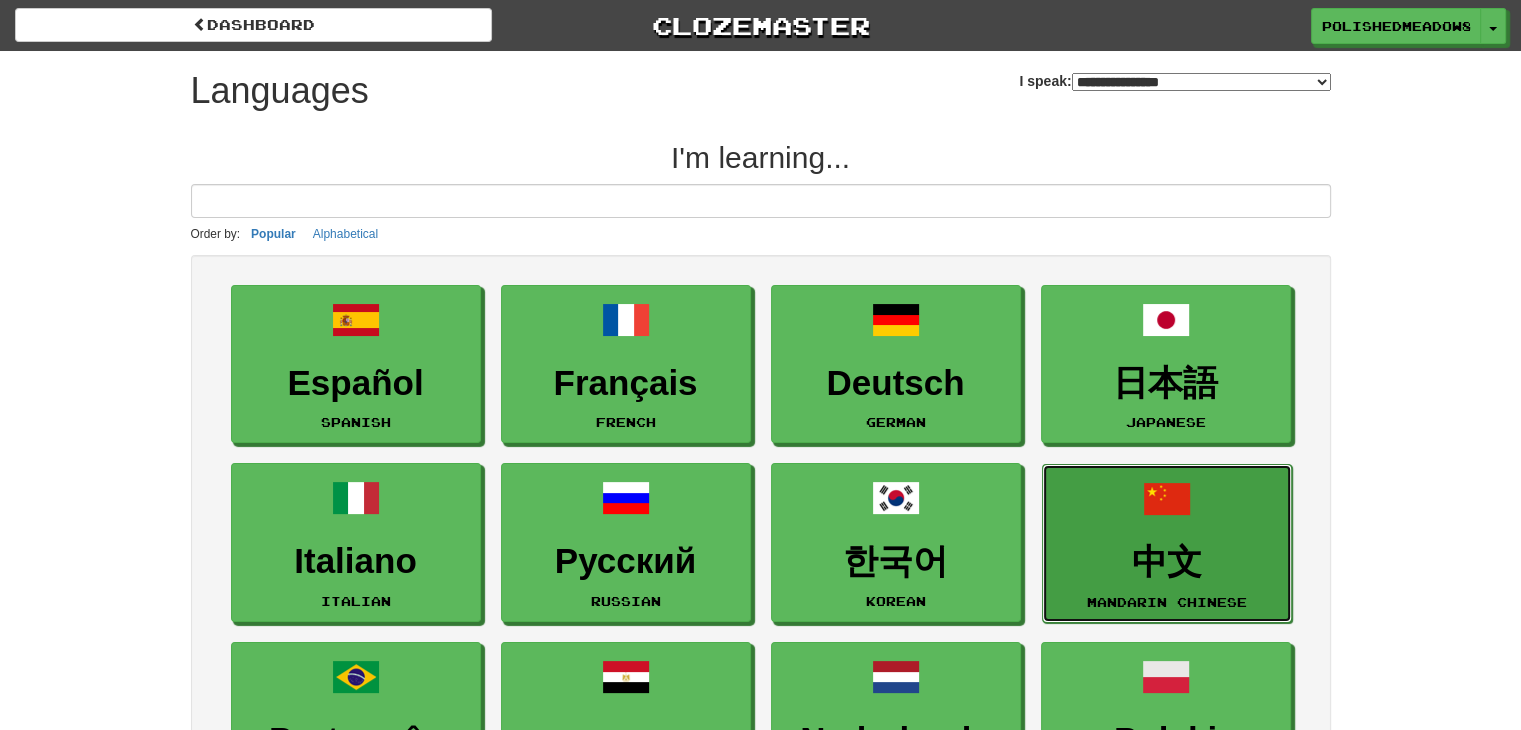 click on "中文" at bounding box center [1167, 562] 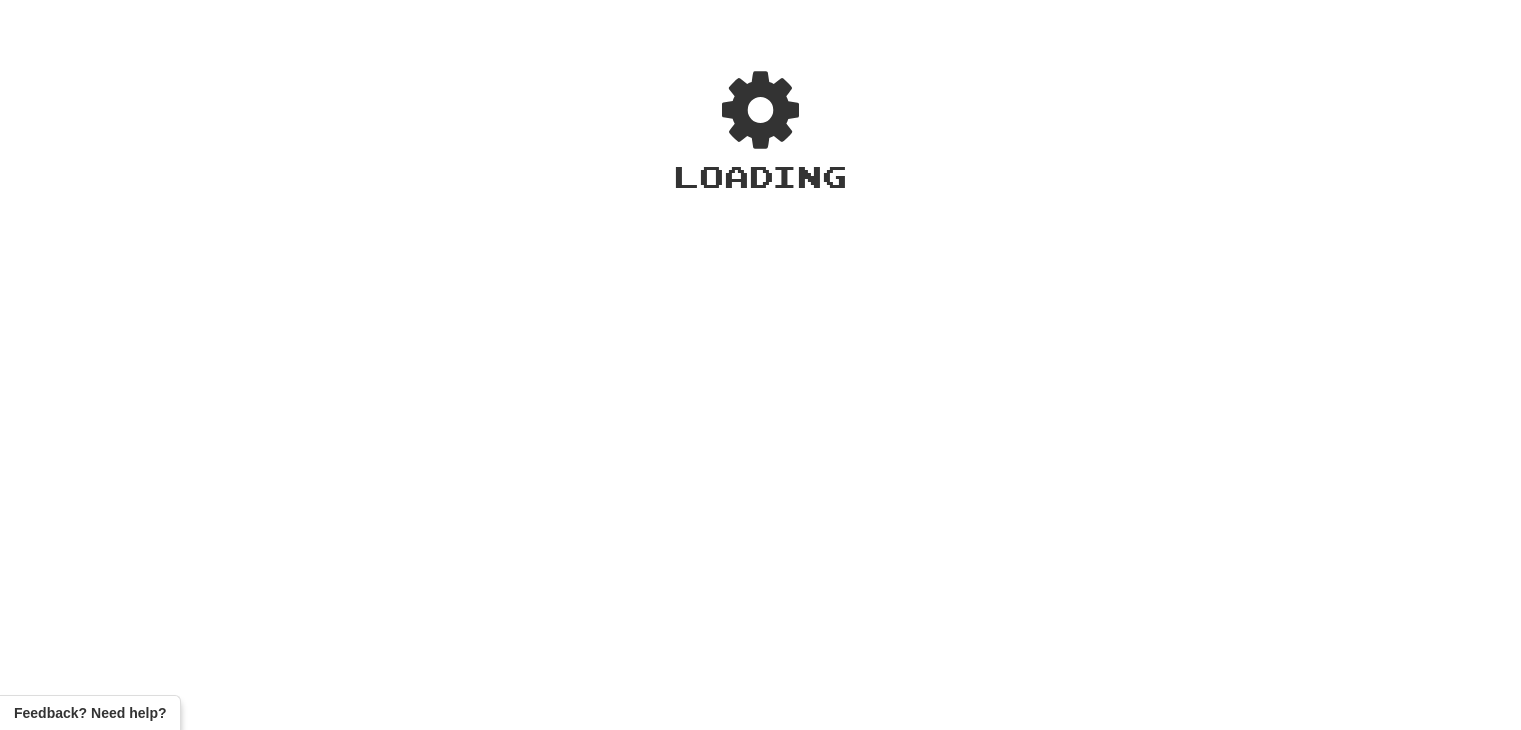 scroll, scrollTop: 0, scrollLeft: 0, axis: both 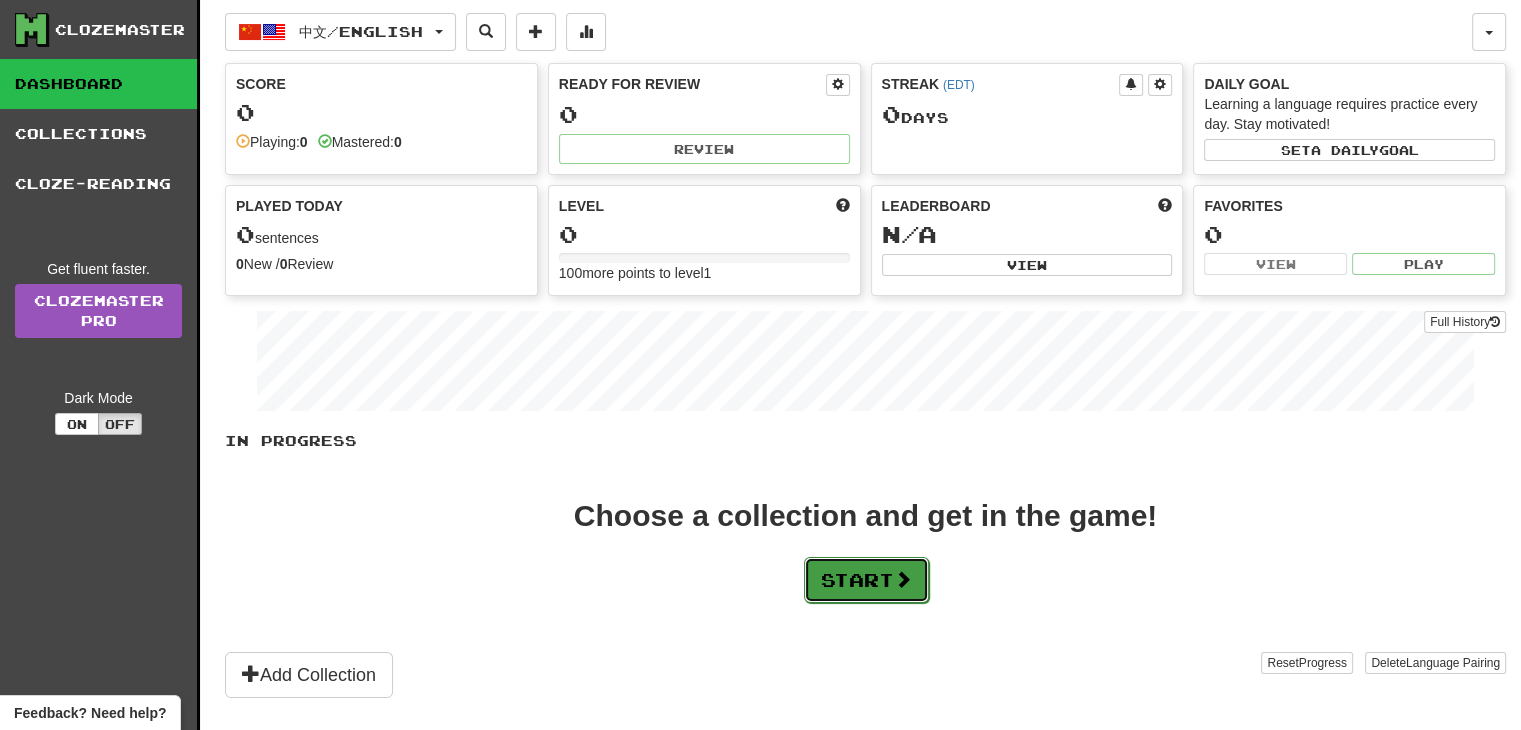 click on "Start" at bounding box center [866, 580] 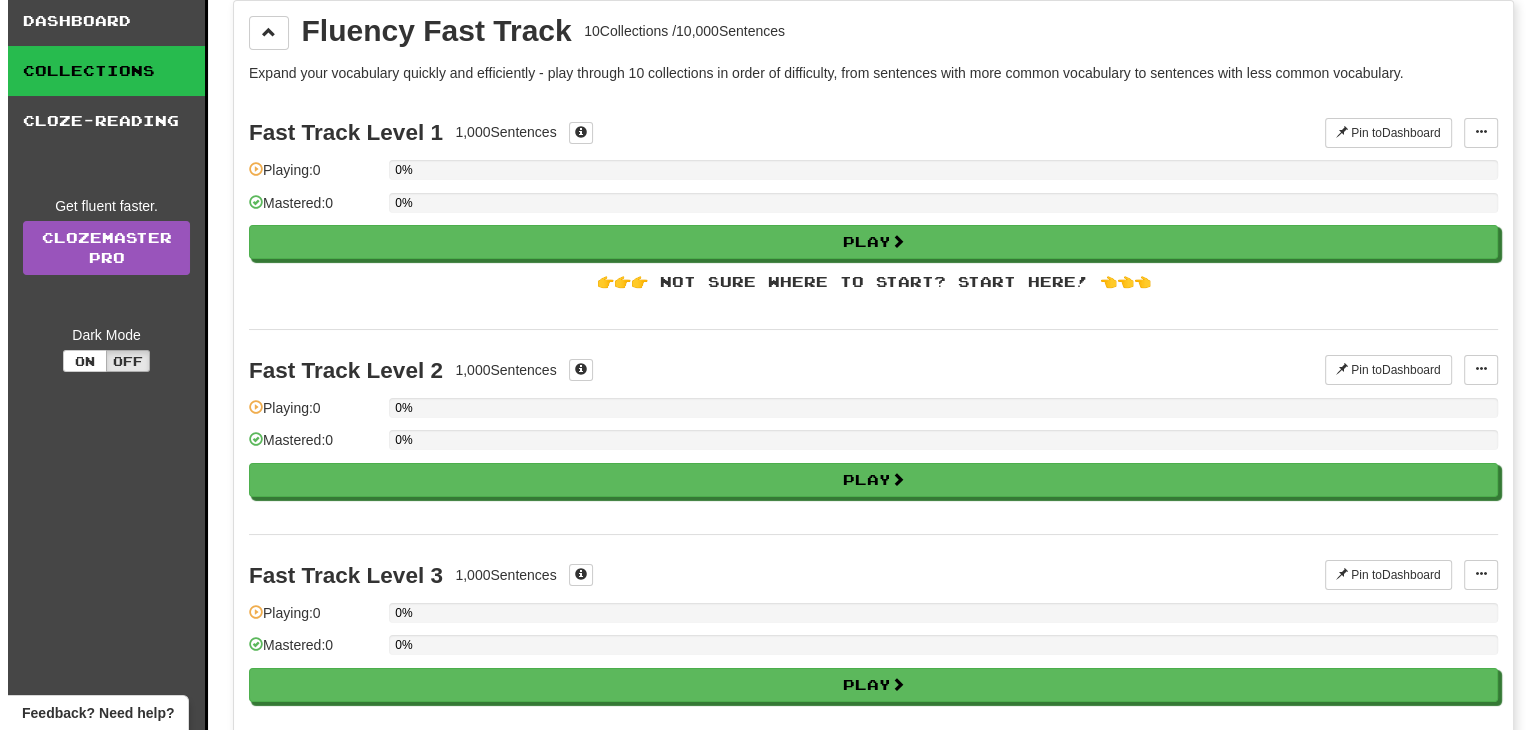 scroll, scrollTop: 30, scrollLeft: 0, axis: vertical 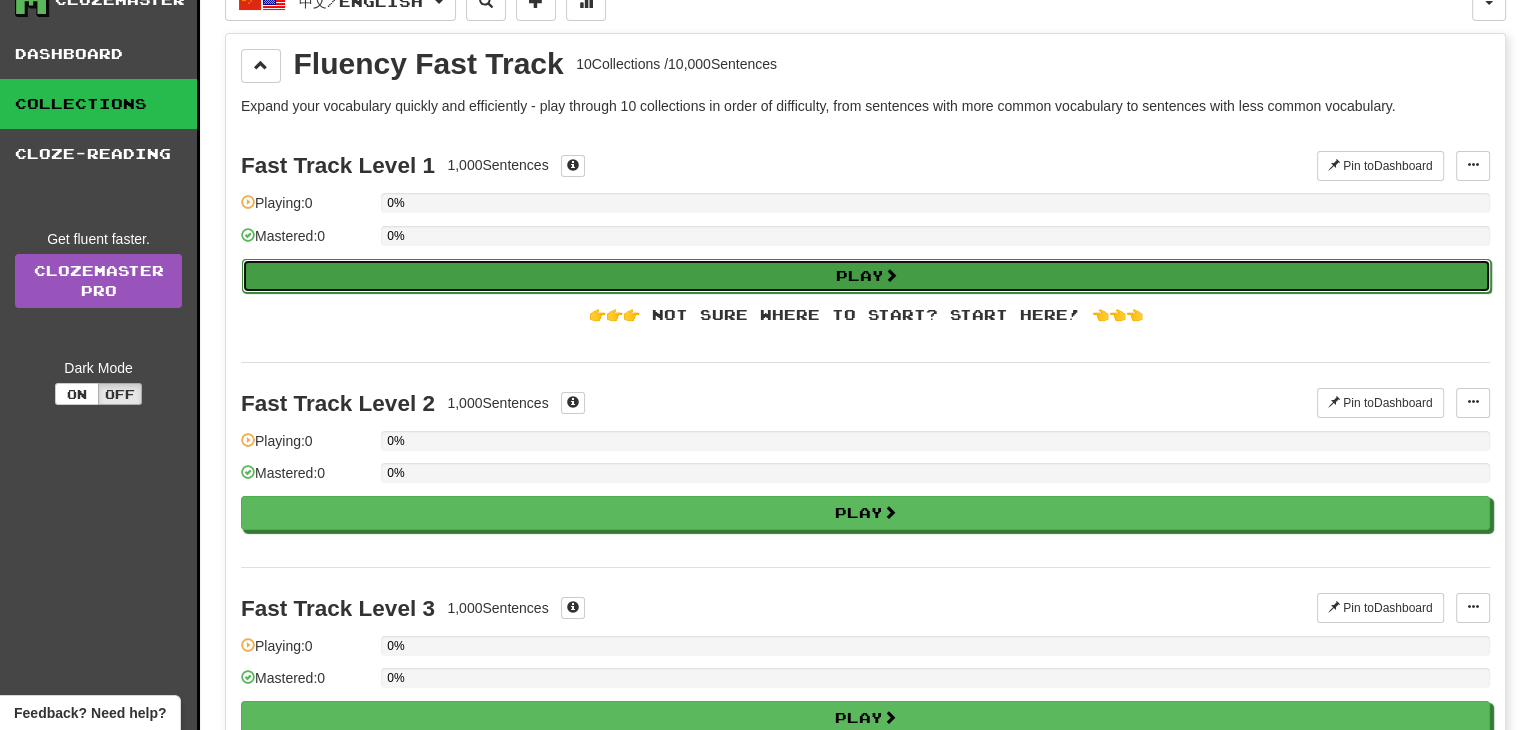 click on "Play" at bounding box center (866, 276) 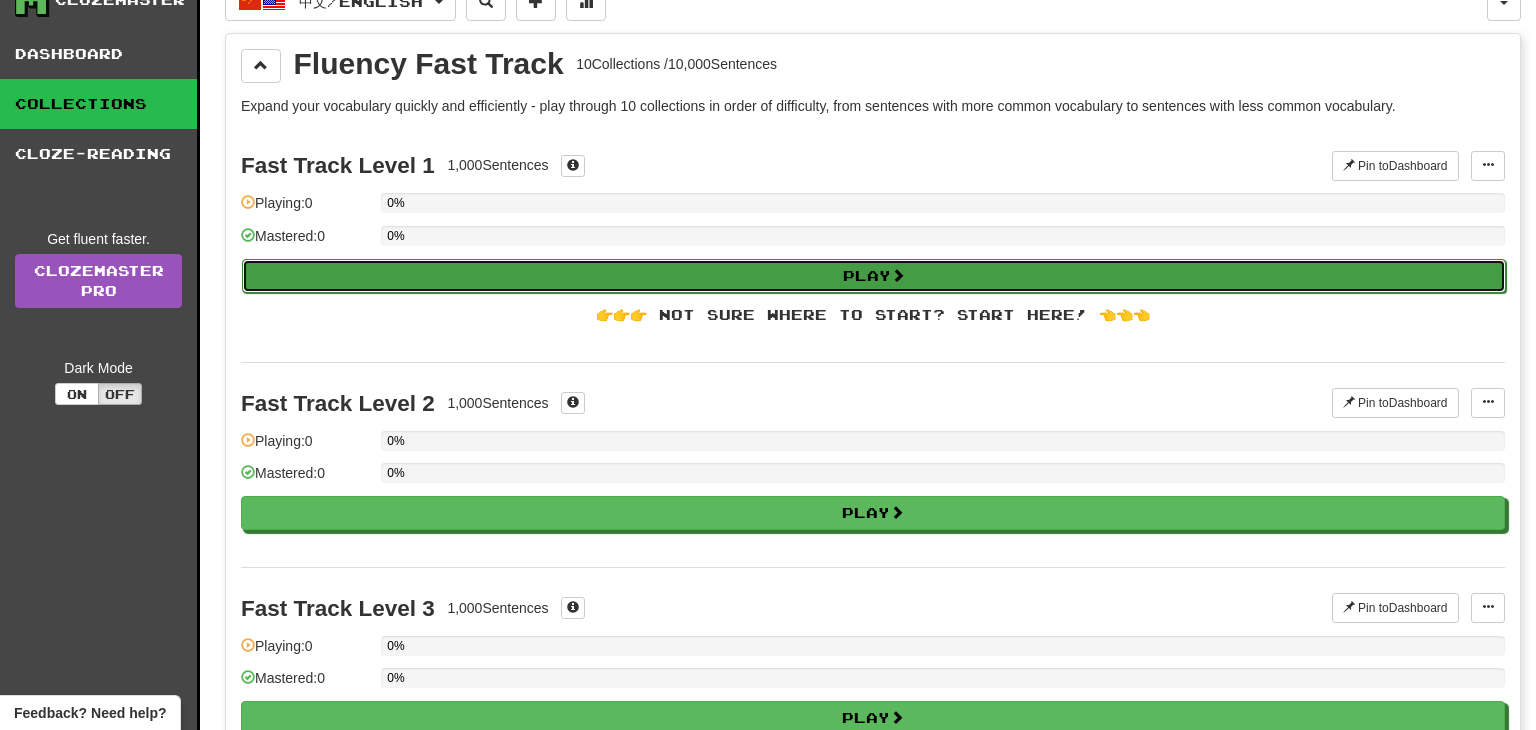 select on "**" 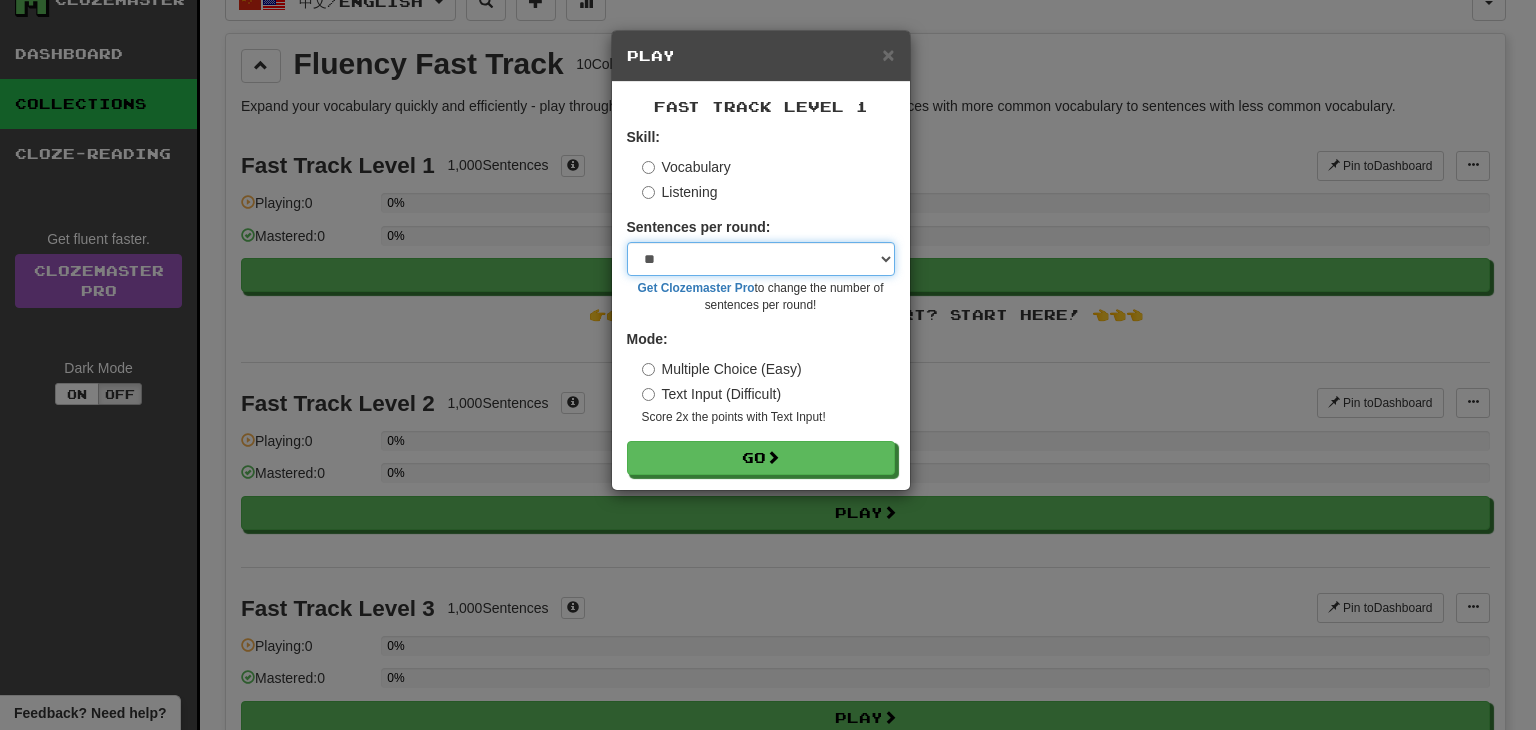 click on "* ** ** ** ** ** *** ********" at bounding box center [761, 259] 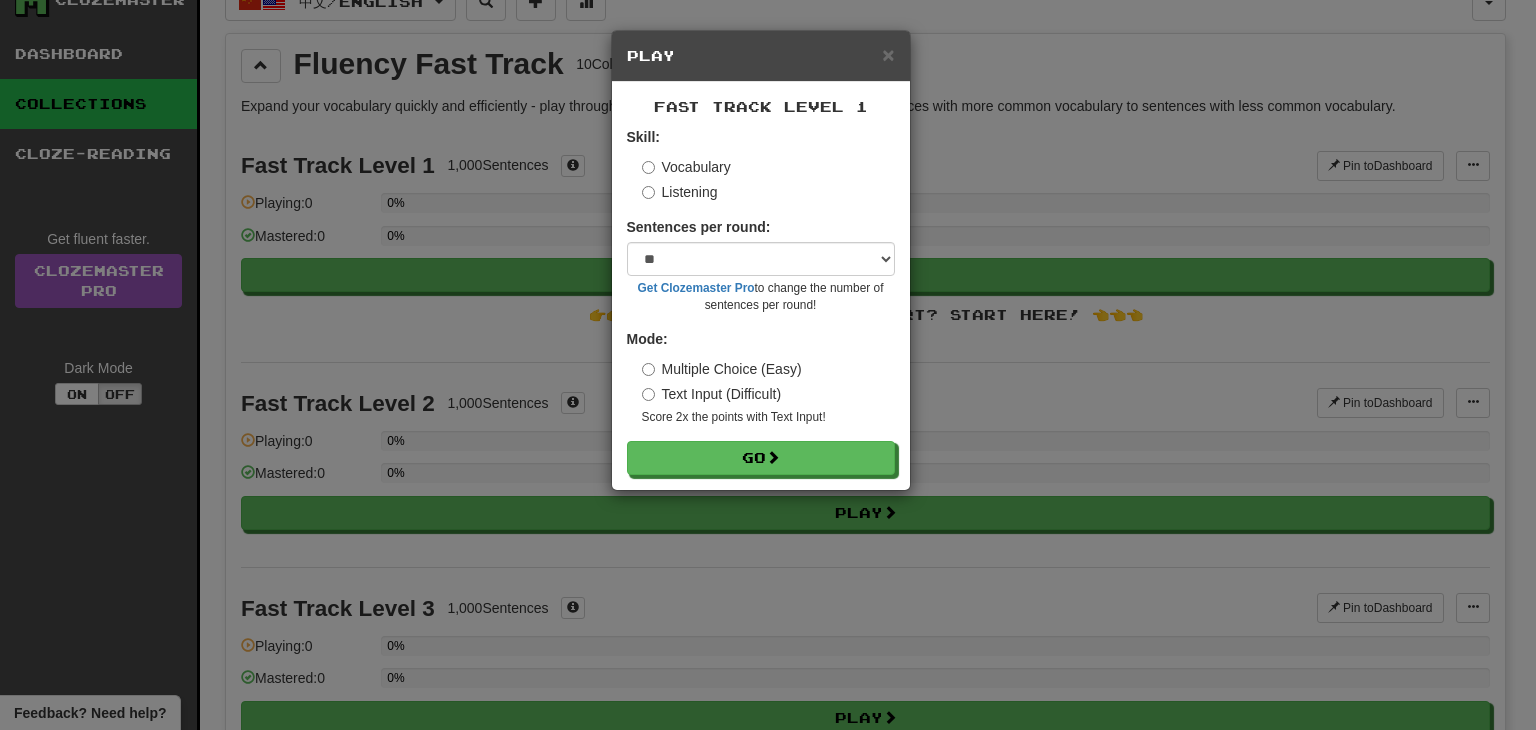 click on "× Play Fast Track Level 1 Skill: Vocabulary Listening Sentences per round: * ** ** ** ** ** *** ******** Get Clozemaster Pro  to change the number of sentences per round! Mode: Multiple Choice (Easy) Text Input (Difficult) Score 2x the points with Text Input ! Go" at bounding box center [768, 365] 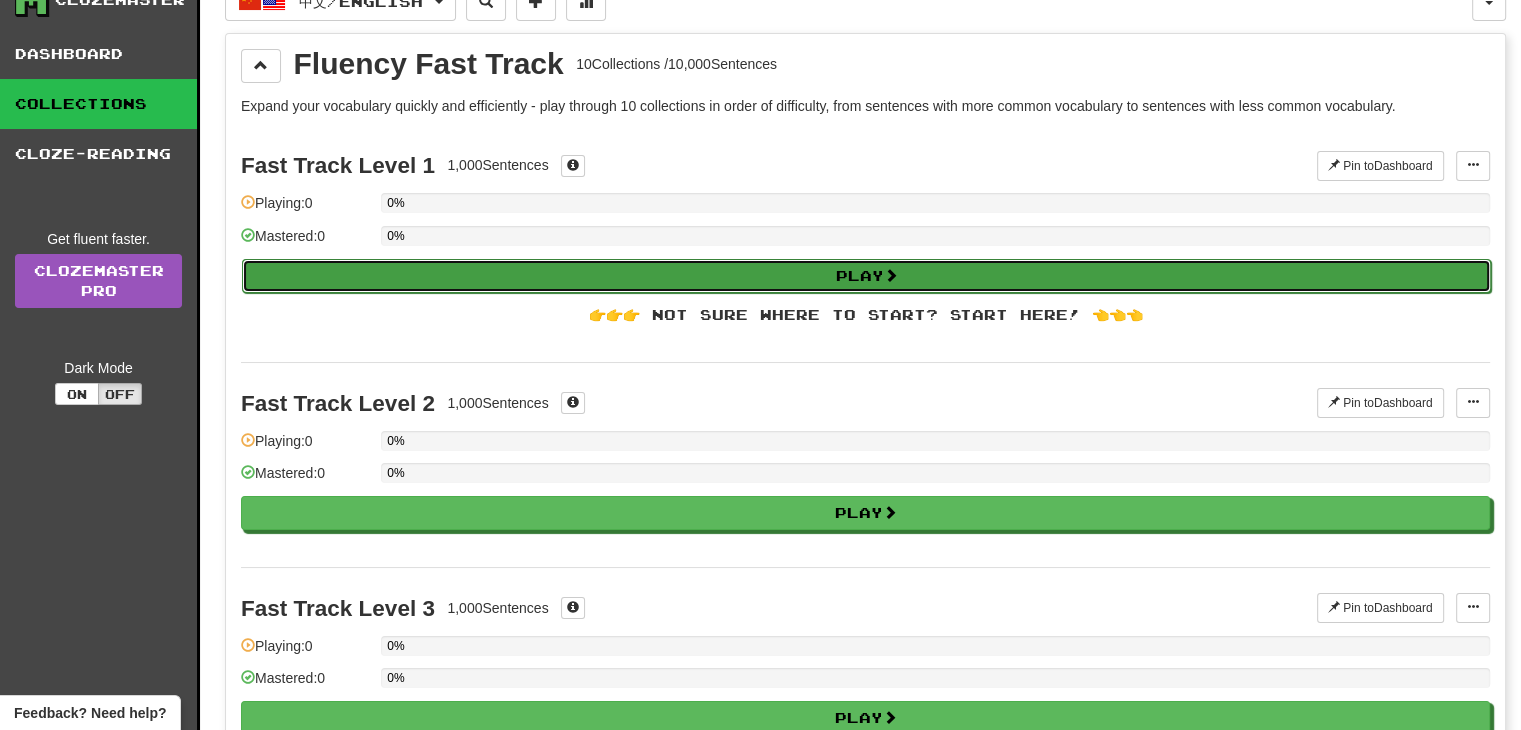 click on "Play" at bounding box center (866, 276) 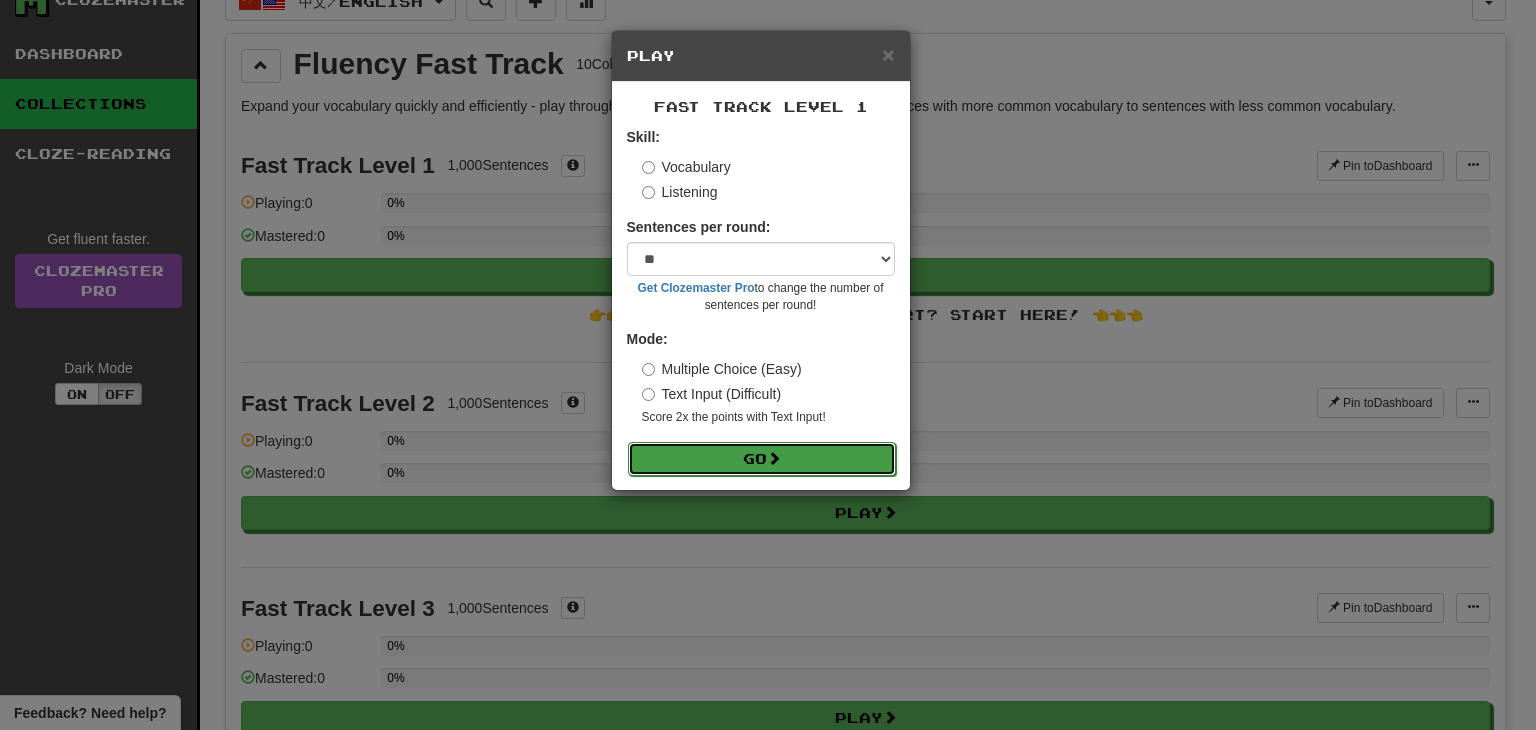 click on "Go" at bounding box center (762, 459) 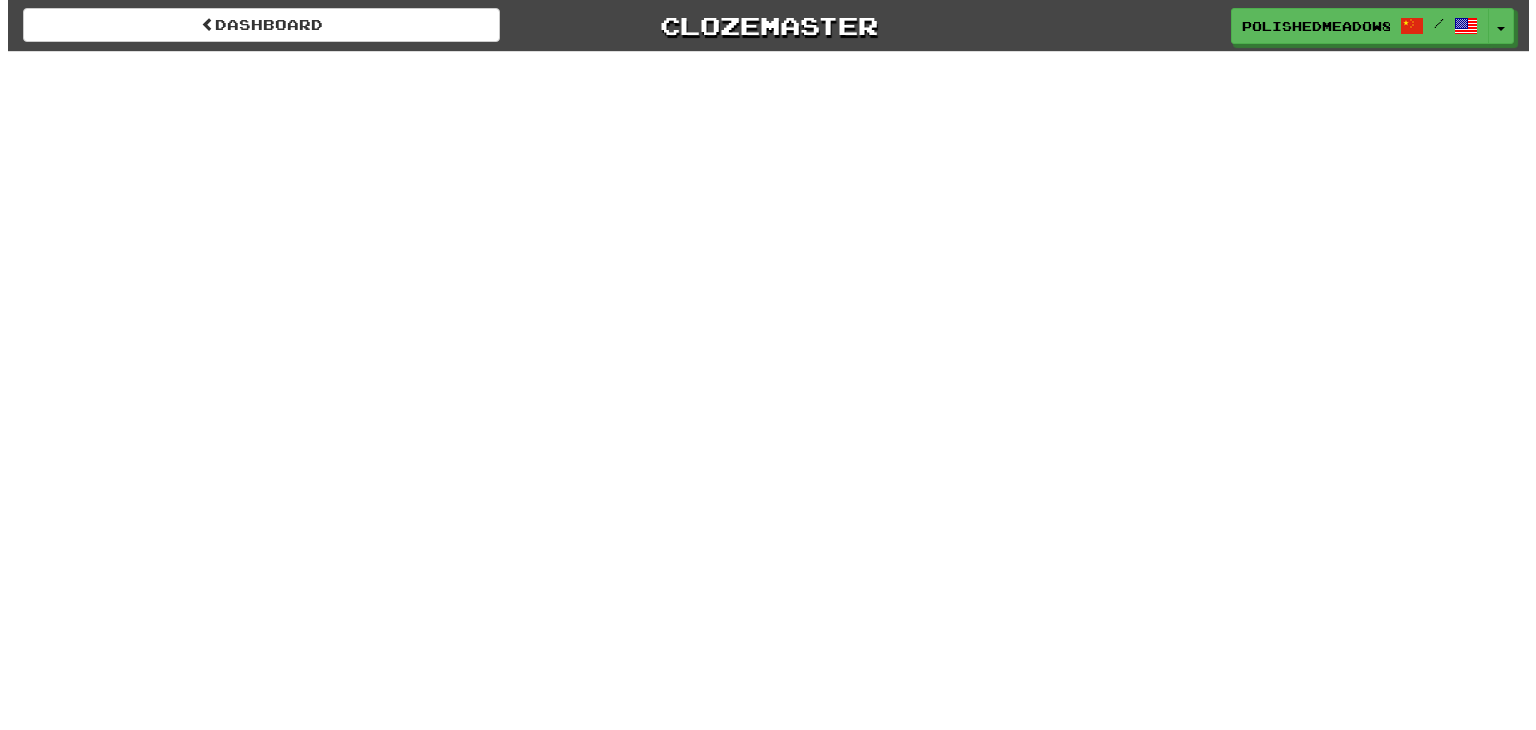 scroll, scrollTop: 0, scrollLeft: 0, axis: both 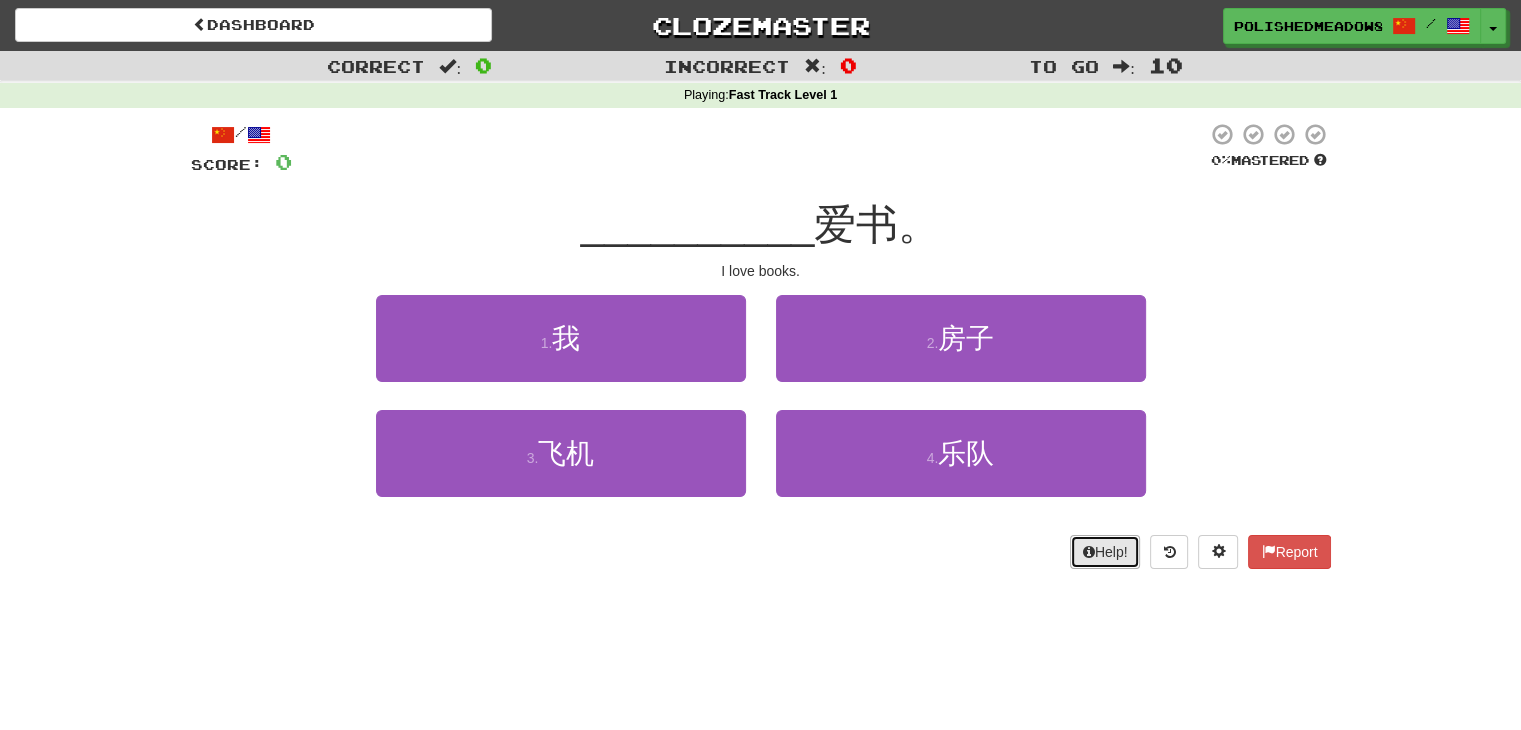 click on "Help!" at bounding box center [1105, 552] 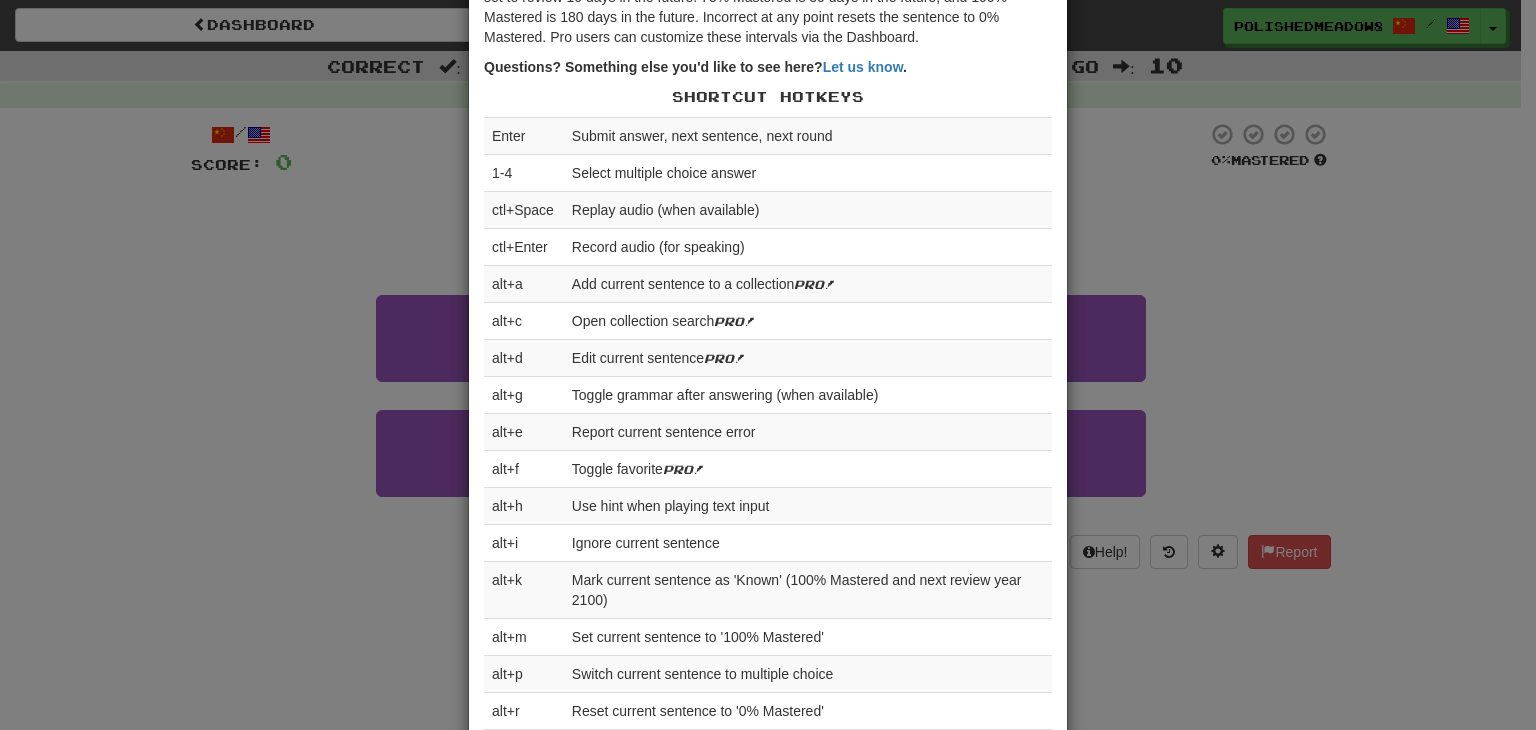 scroll, scrollTop: 467, scrollLeft: 0, axis: vertical 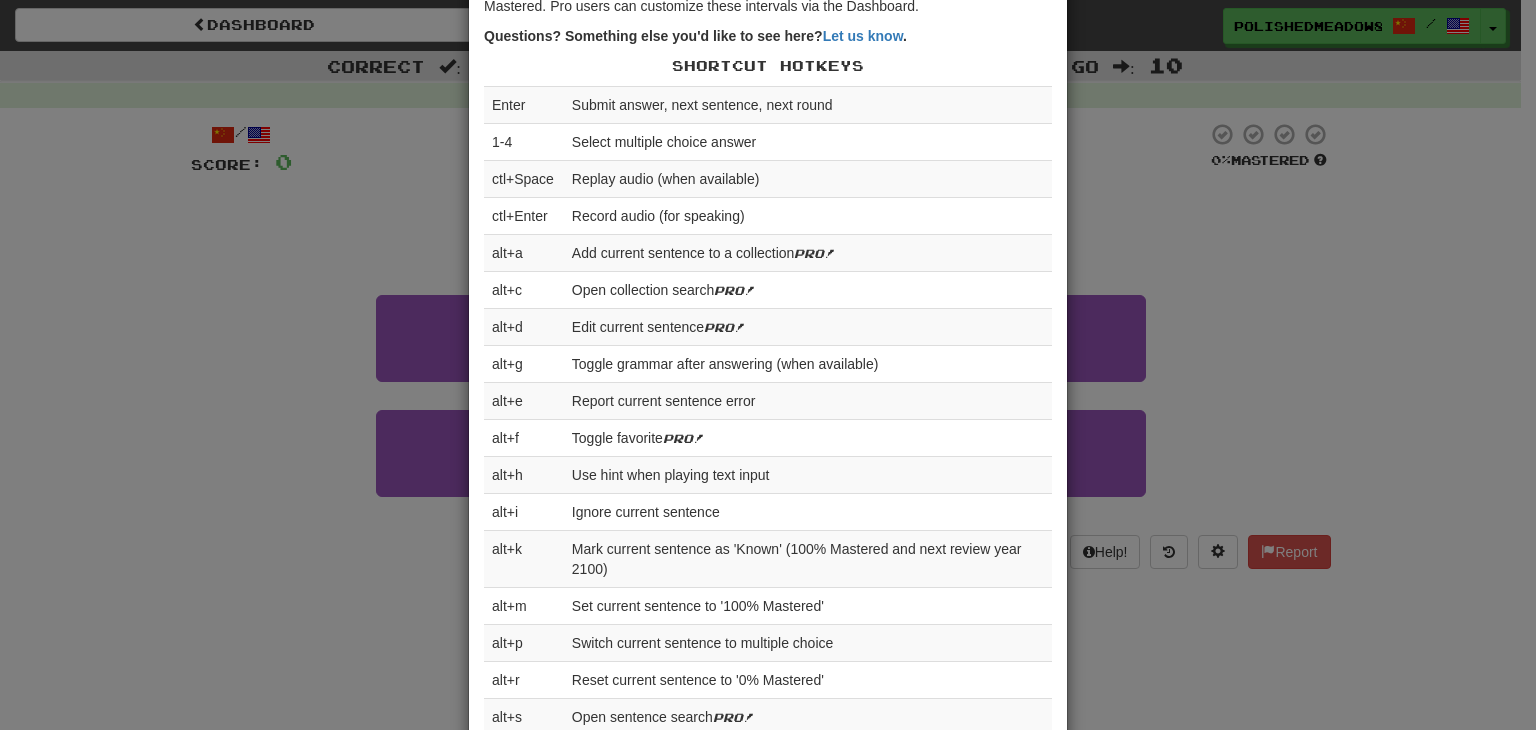 click on "× Help Complete the sentence with the correct missing word! 👉 Run Tutorial 👈 Points are determined as follows: (4 points for multiple choice, 8 points for text input)  x ( % Mastered  divided by 25) Points are cut in half if you use a hint while playing text input or you review a sentence before it's ready for review. An incorrect answer gets 0 points. Playing favorites doesn't use the same equation - correct answers always get 2 points. Clozemaster uses a spaced-repetition system to help maximize your learning efficiency with sentences starting at 0% Mastered. If a sentence is answered correctly it goes to 25% Mastered and is set to review the next day. Correct again? It goes to 50% Mastered and is set to review 10 days in the future. 75% Mastered is 30 days in the future, and 100% Mastered is 180 days in the future. Incorrect at any point resets the sentence to 0% Mastered. Pro users can customize these intervals via the Dashboard. Questions? Something else you'd like to see here?  Let us know . 1-4" at bounding box center (768, 365) 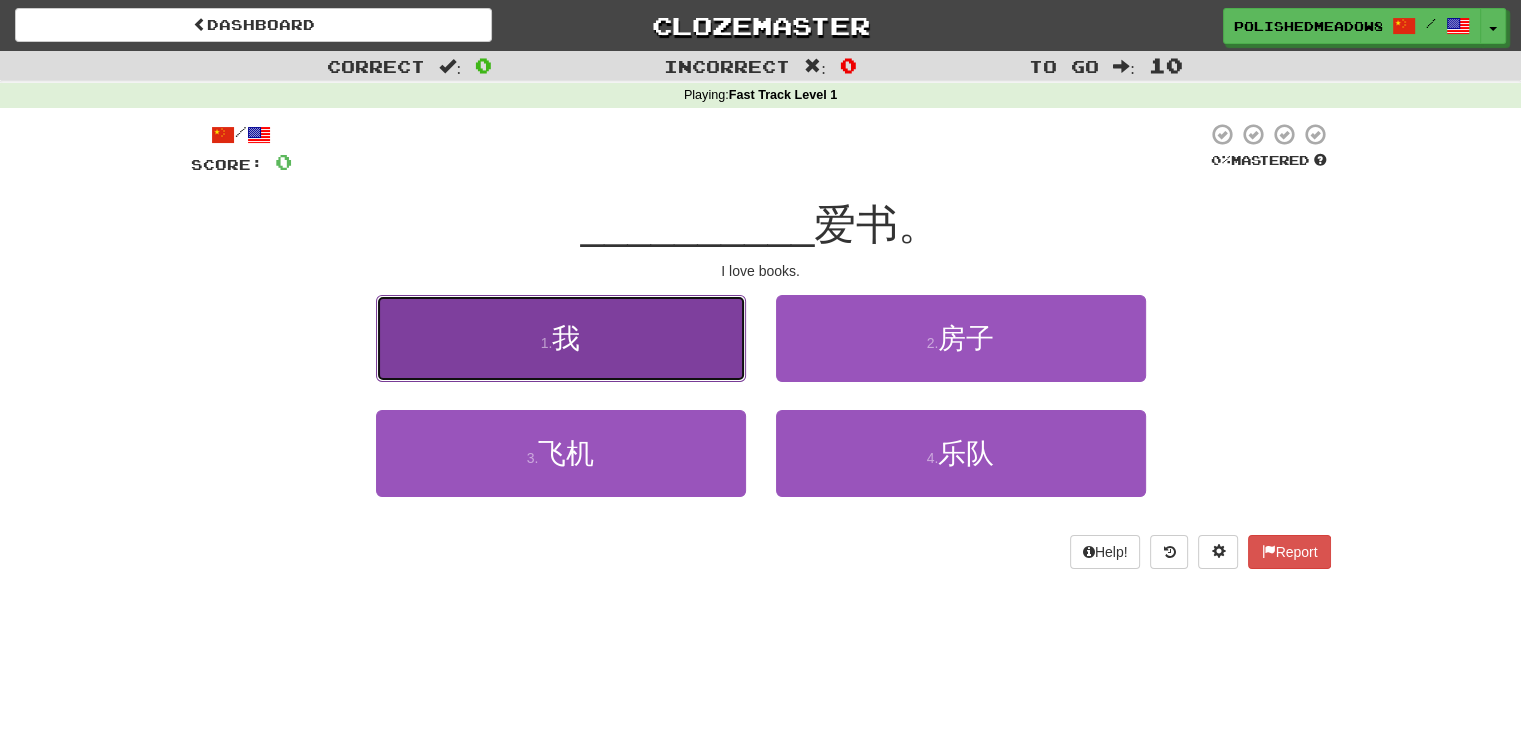 click on "1 .  我" at bounding box center [561, 338] 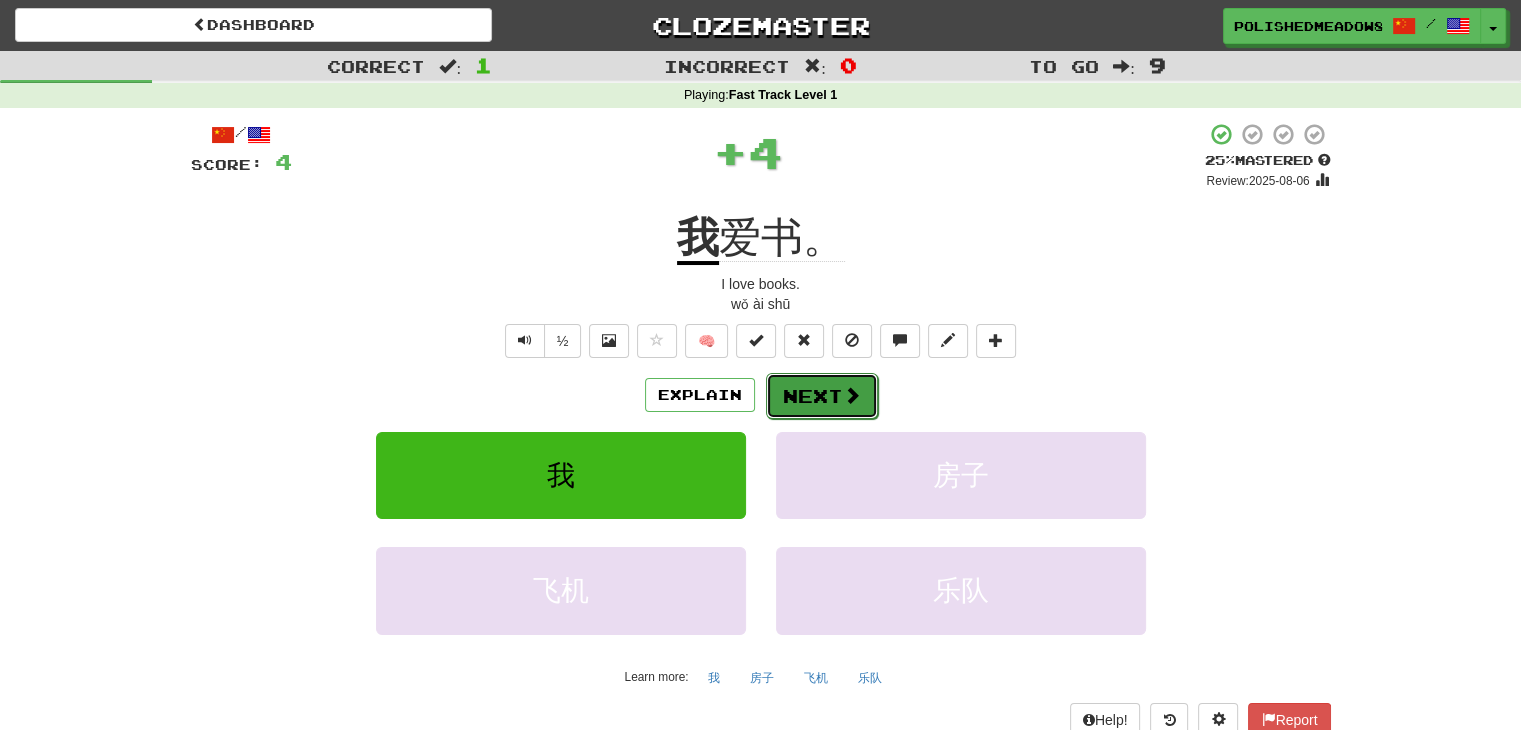click on "Next" at bounding box center (822, 396) 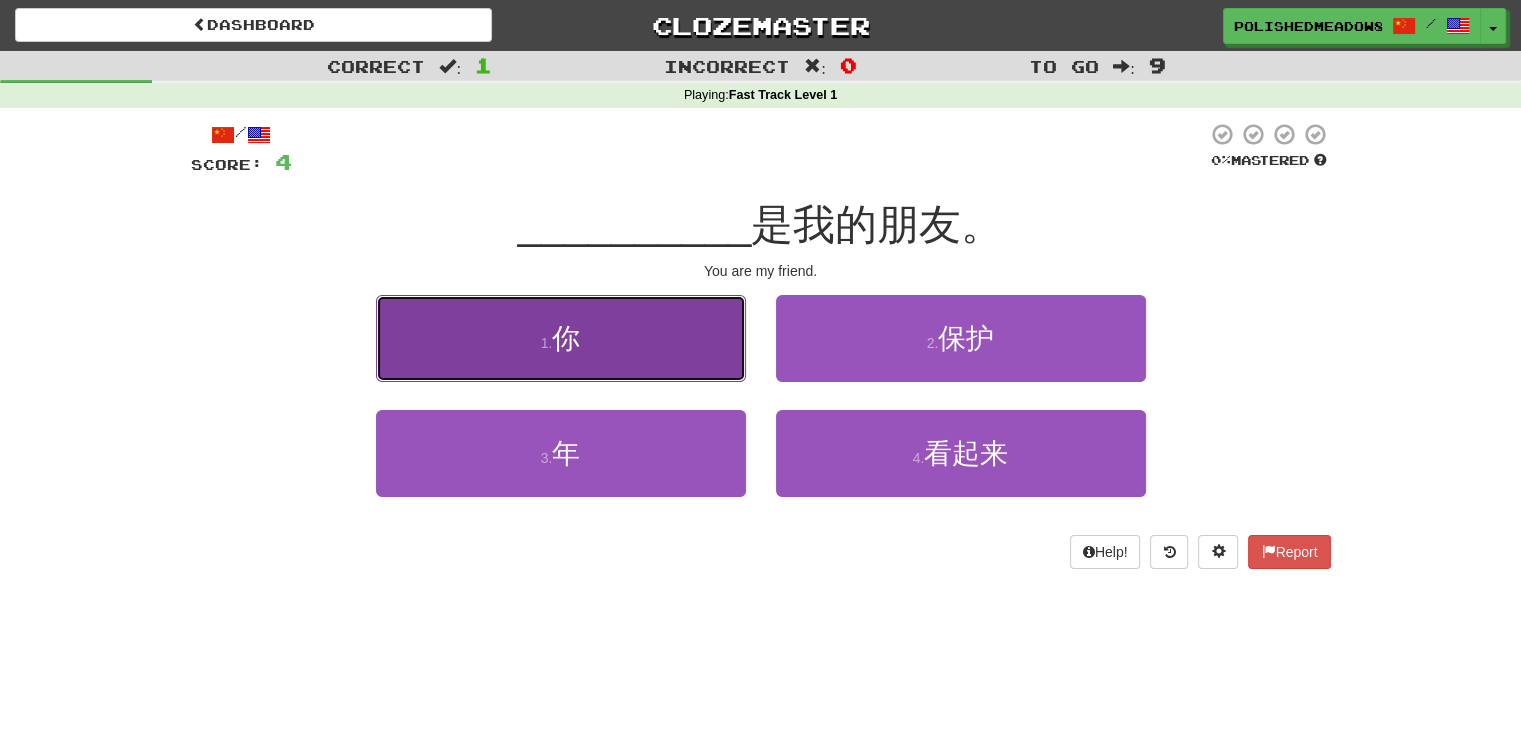 click on "1 .  你" at bounding box center [561, 338] 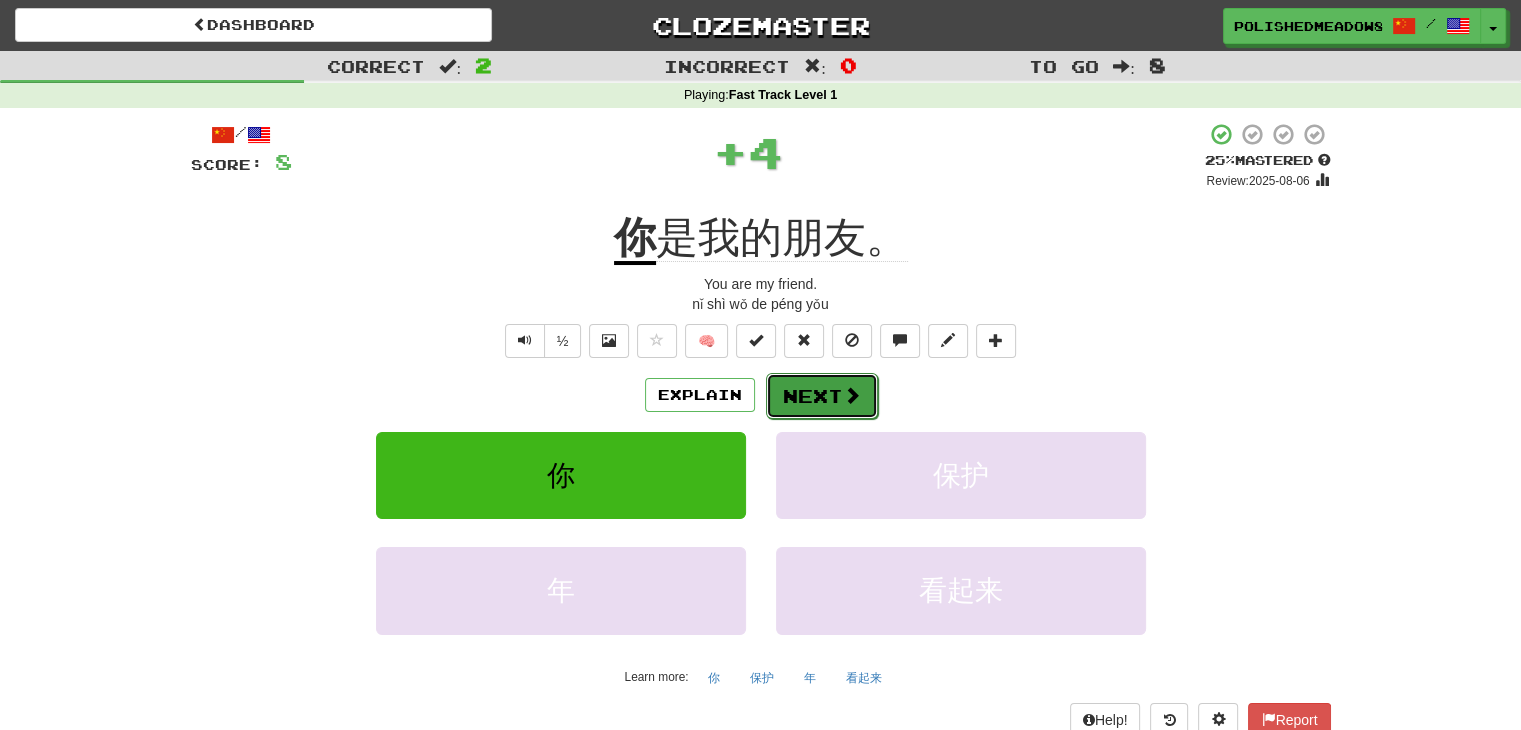 click at bounding box center (852, 395) 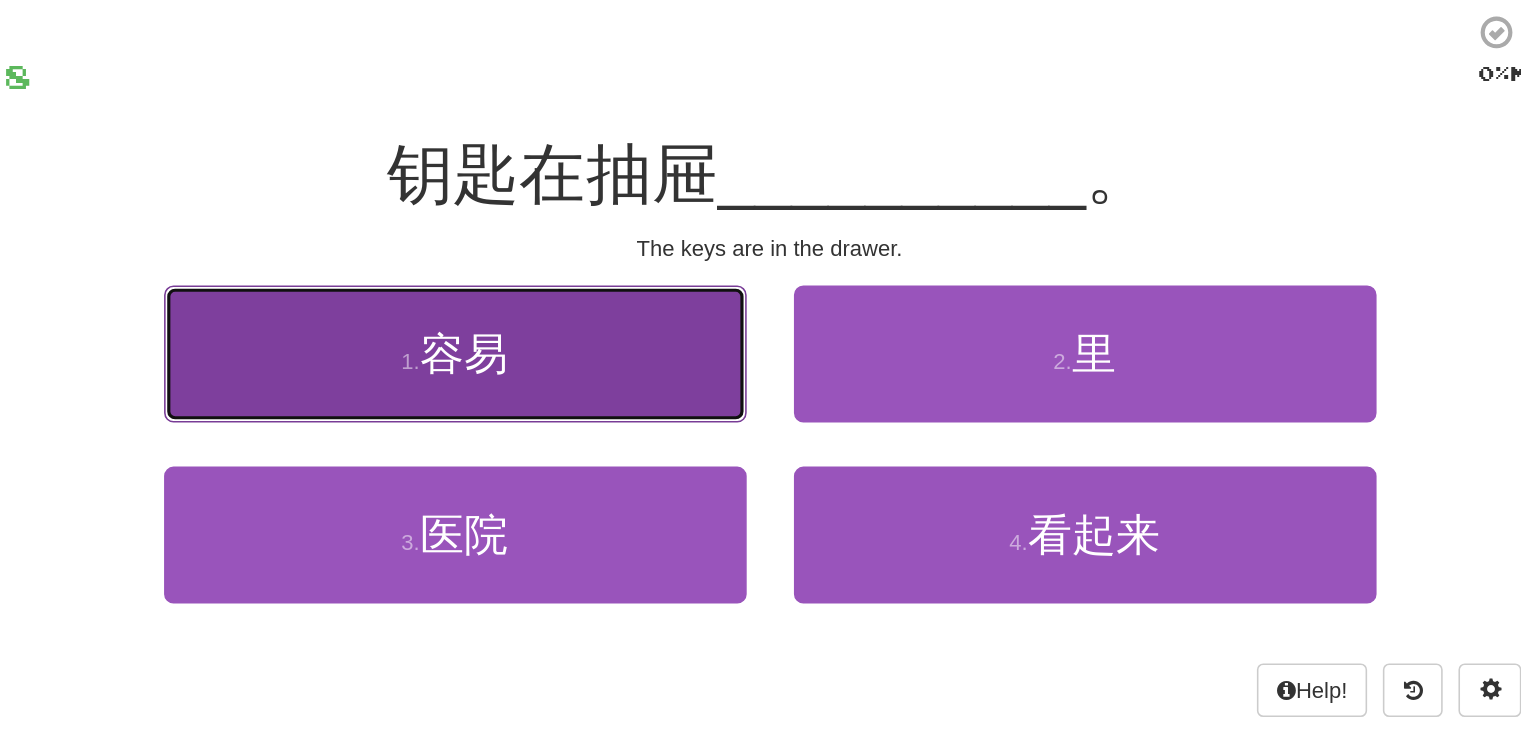 click on "1 .  容易" at bounding box center (561, 338) 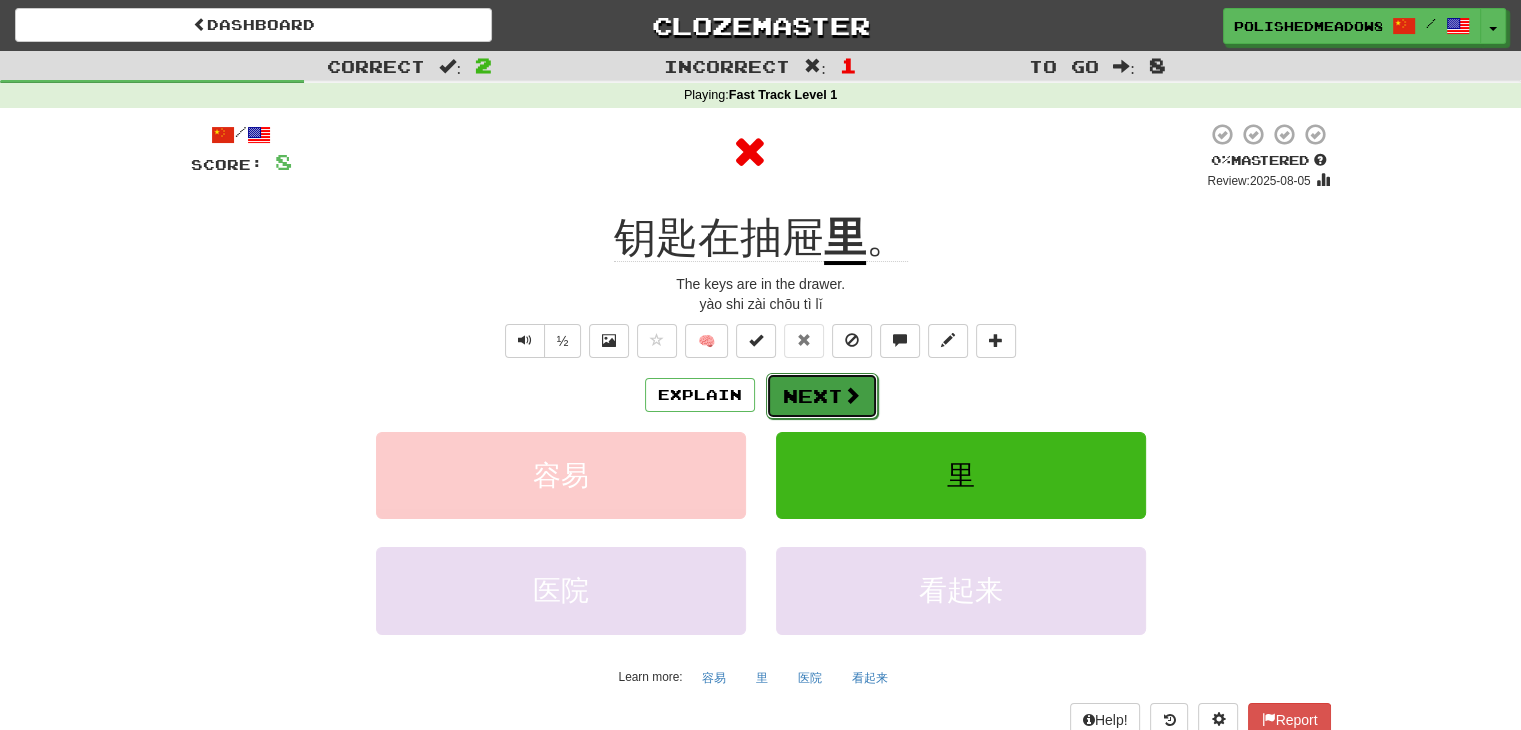 click at bounding box center (852, 395) 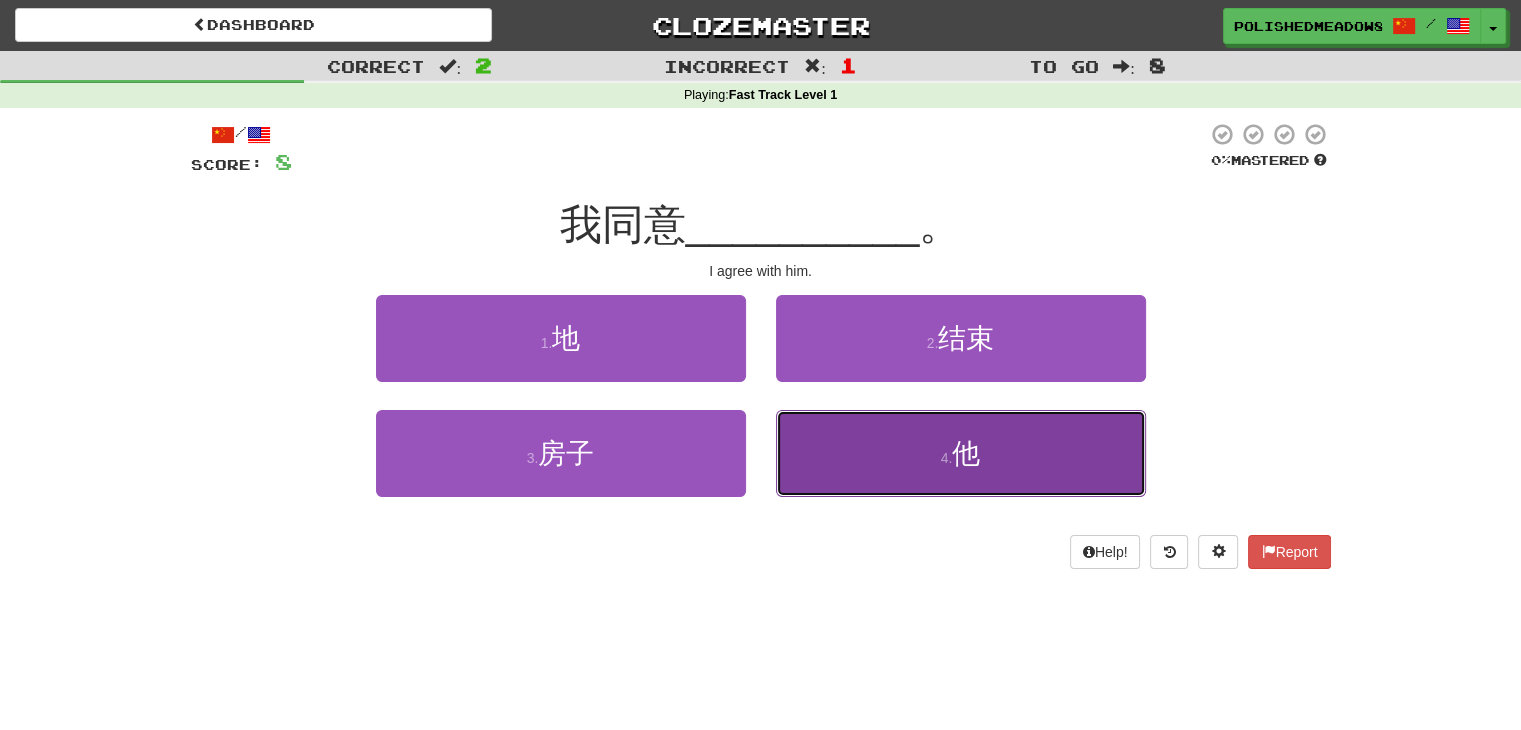 click on "4 .  他" at bounding box center [961, 453] 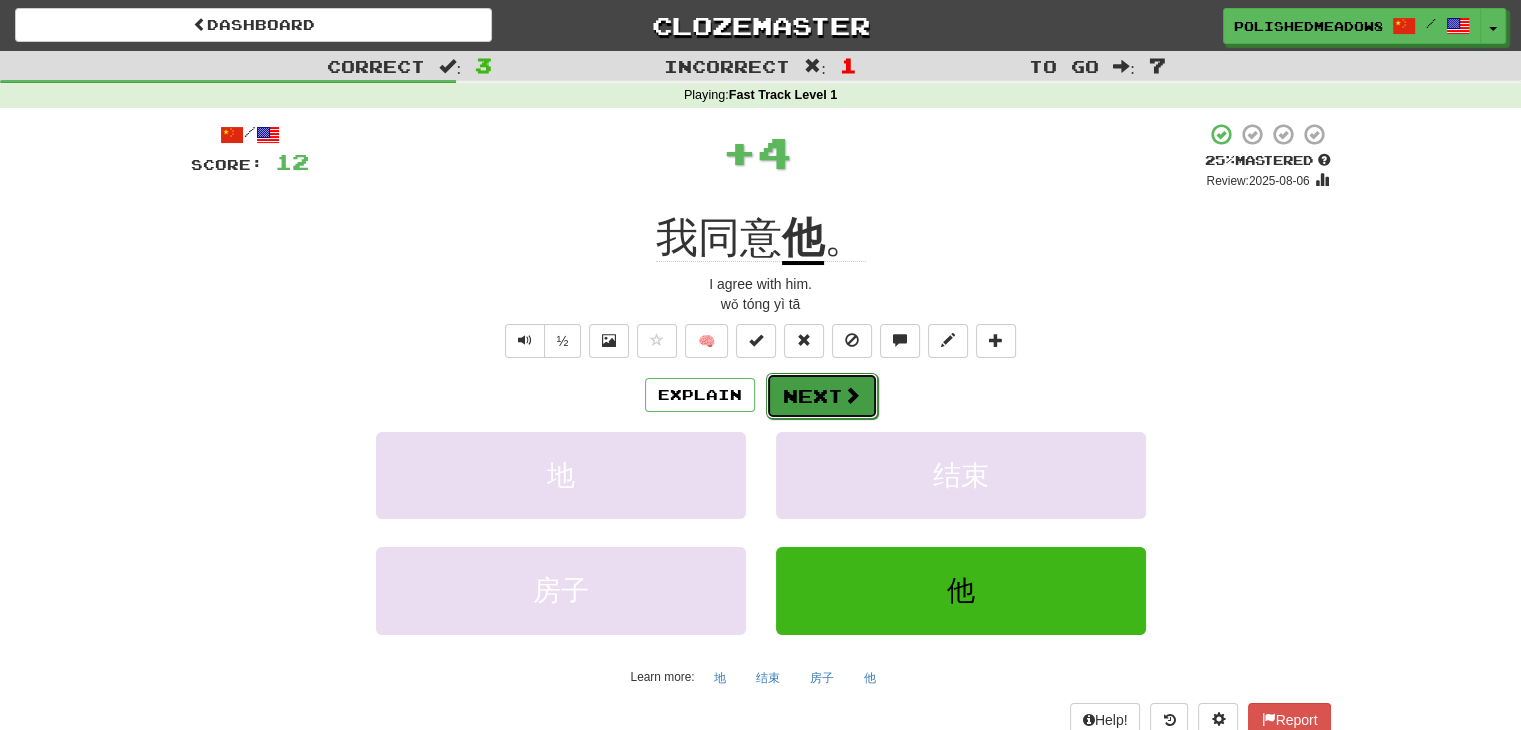 click on "Next" at bounding box center [822, 396] 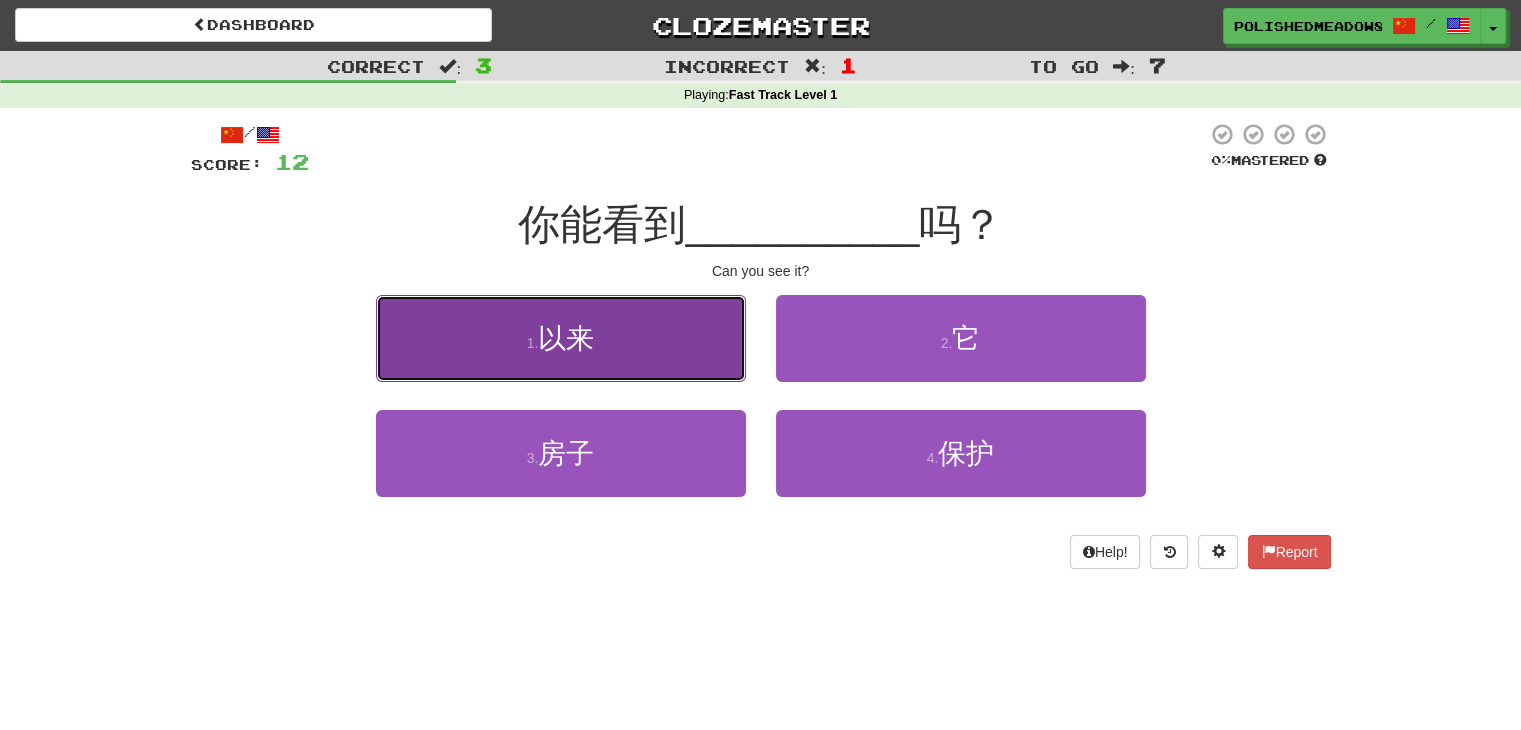 click on "1 .  以来" at bounding box center [561, 338] 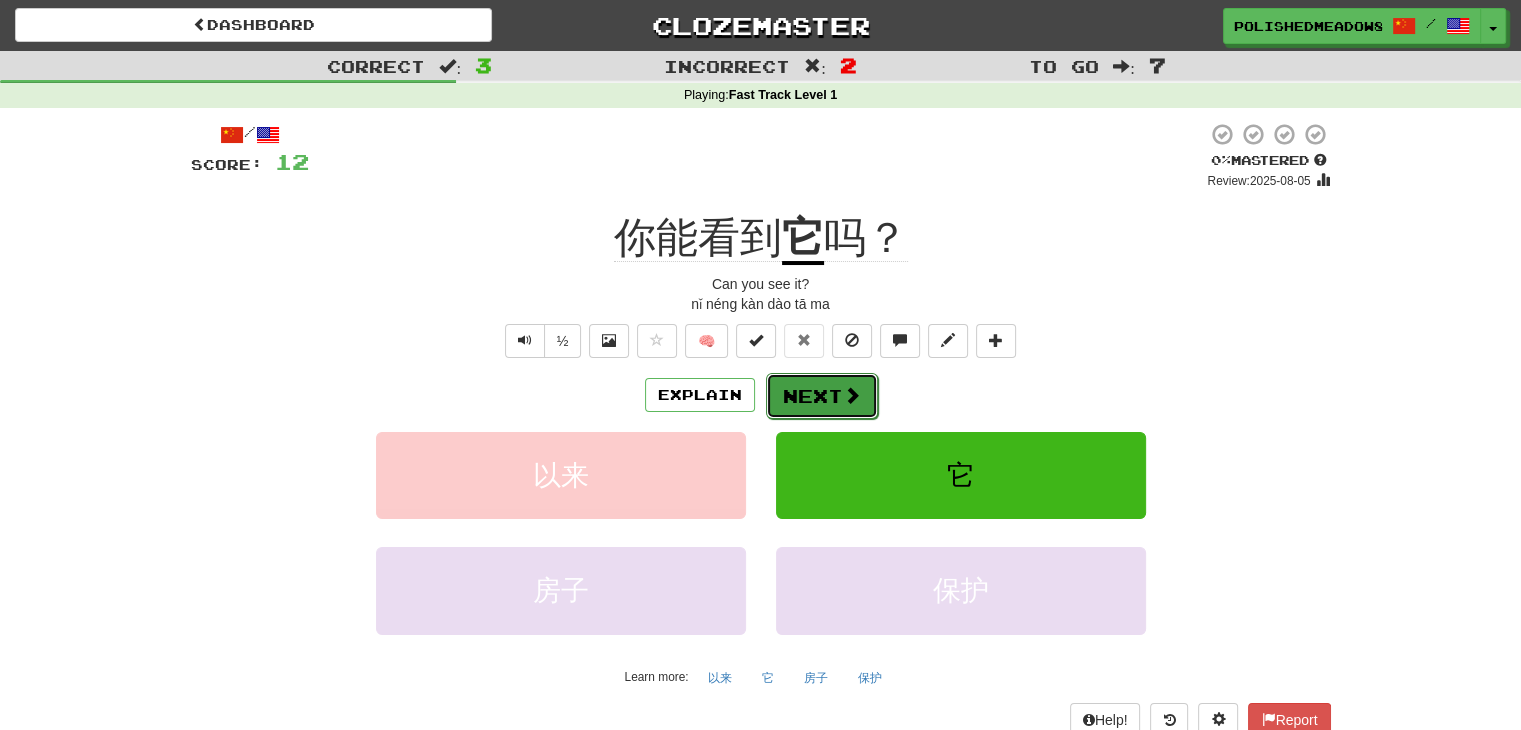 click at bounding box center [852, 395] 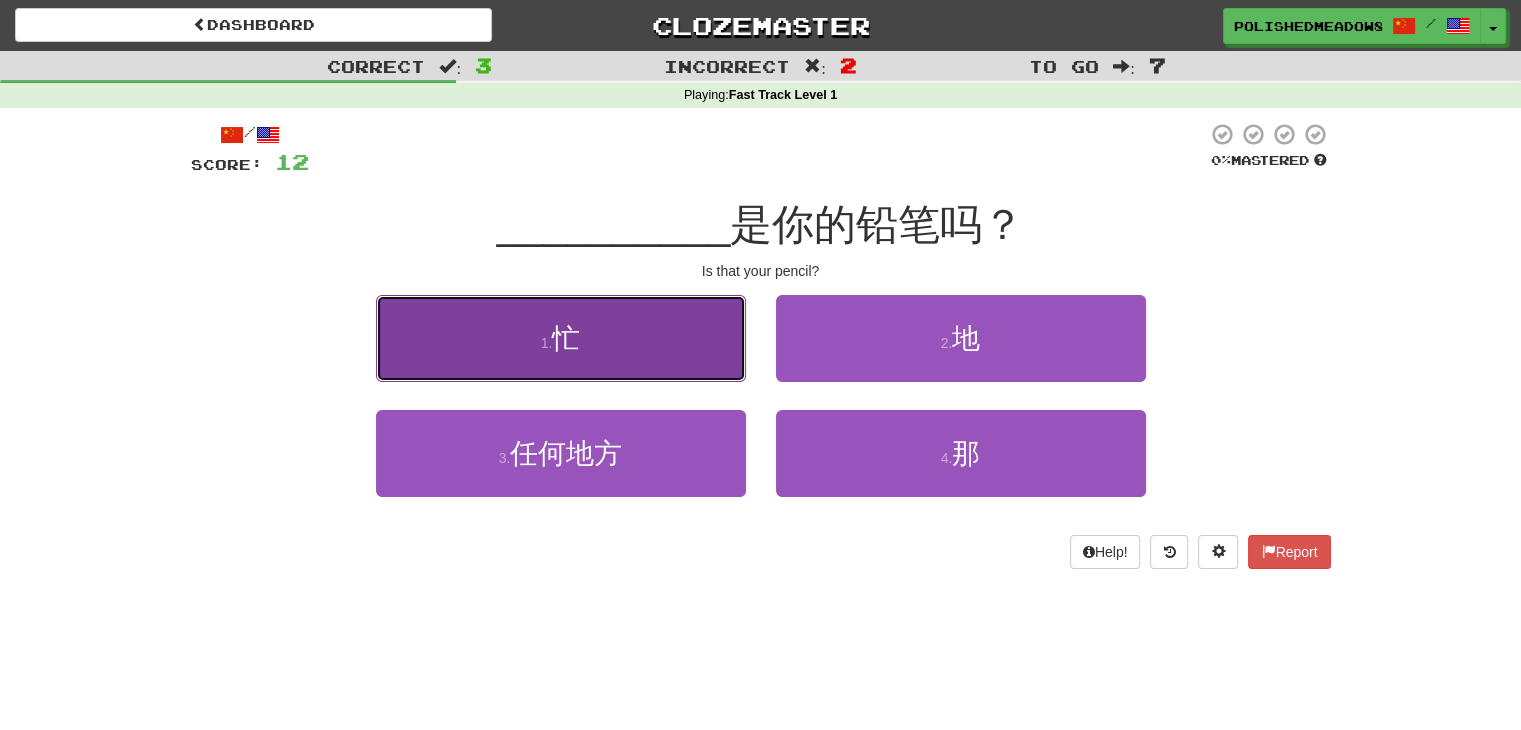 click on "1 .  忙" at bounding box center (561, 338) 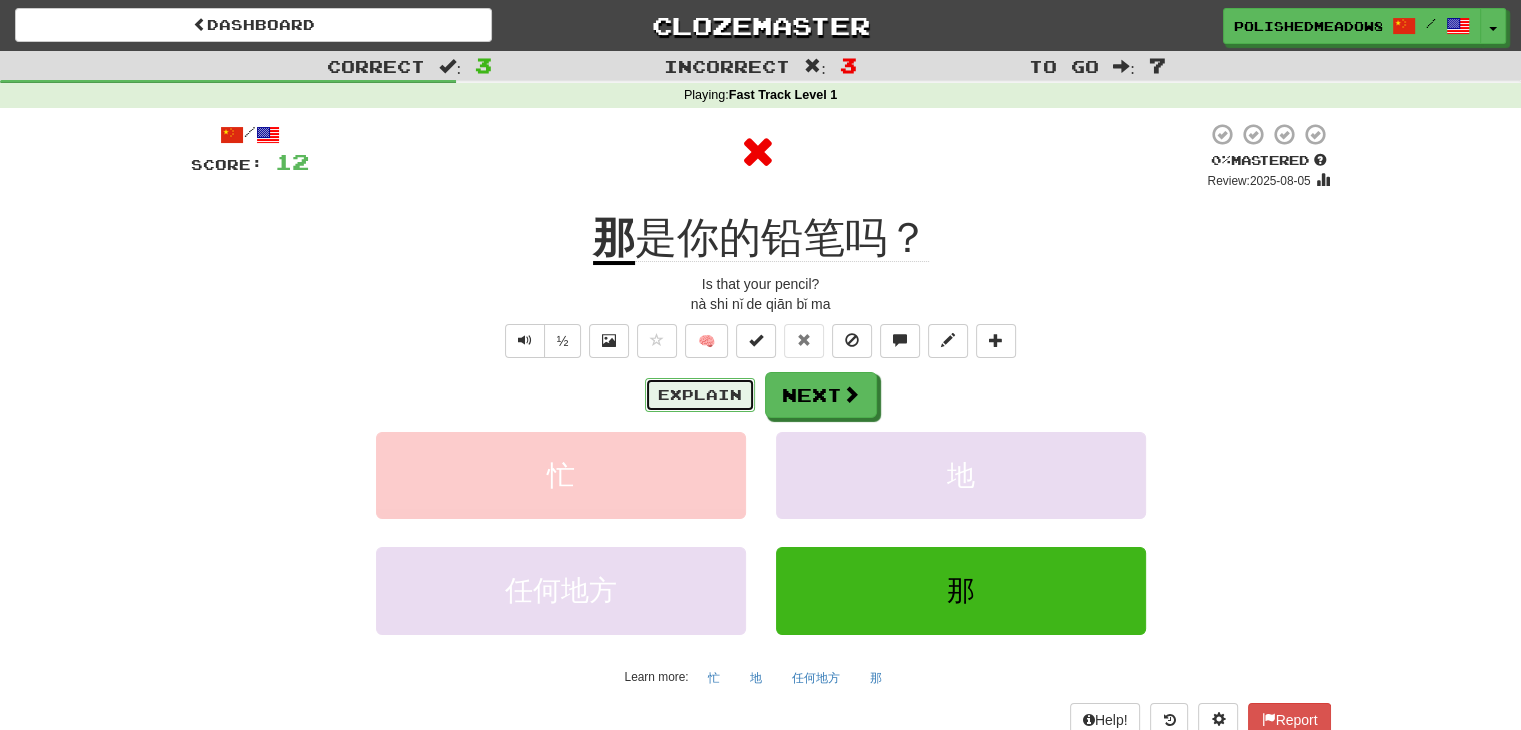 click on "Explain" at bounding box center [700, 395] 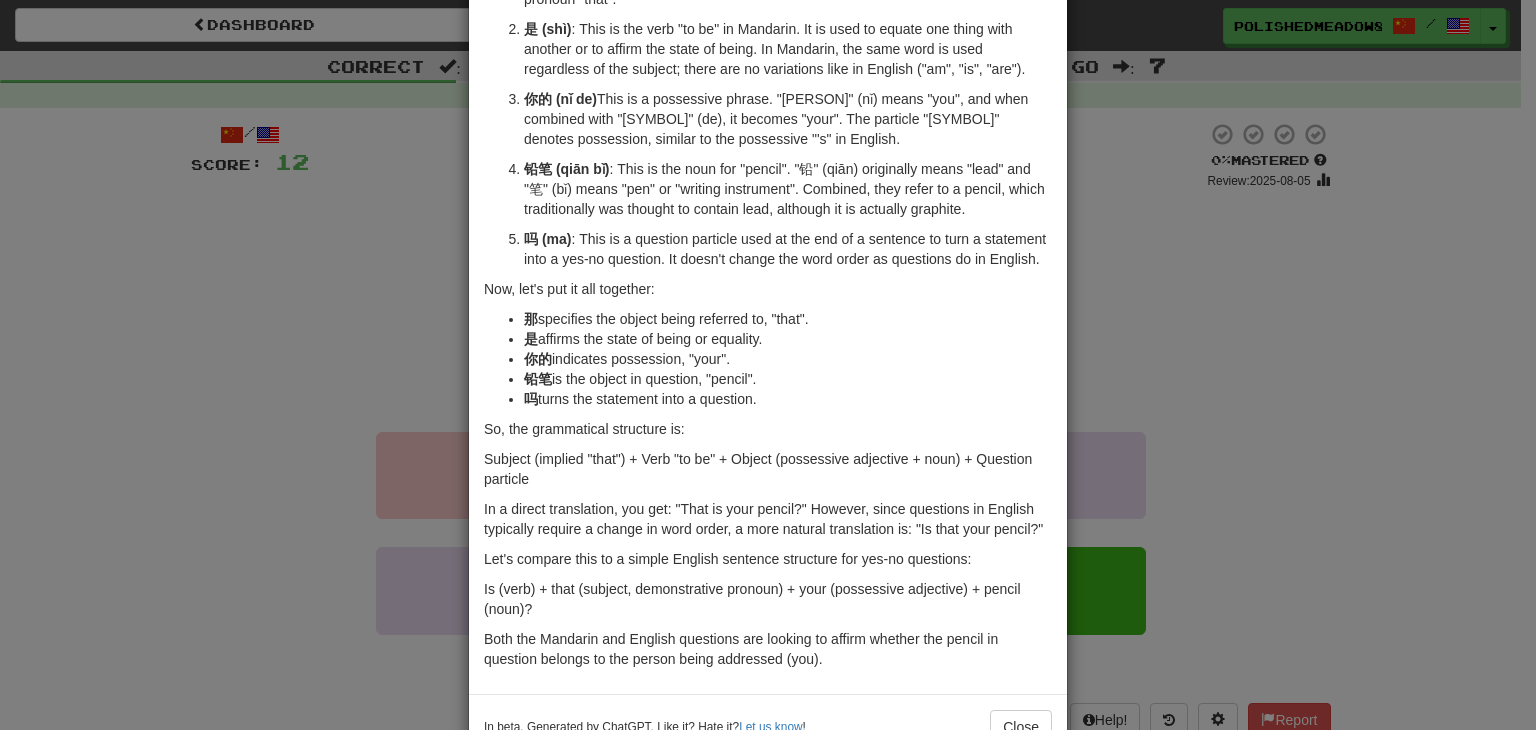 scroll, scrollTop: 203, scrollLeft: 0, axis: vertical 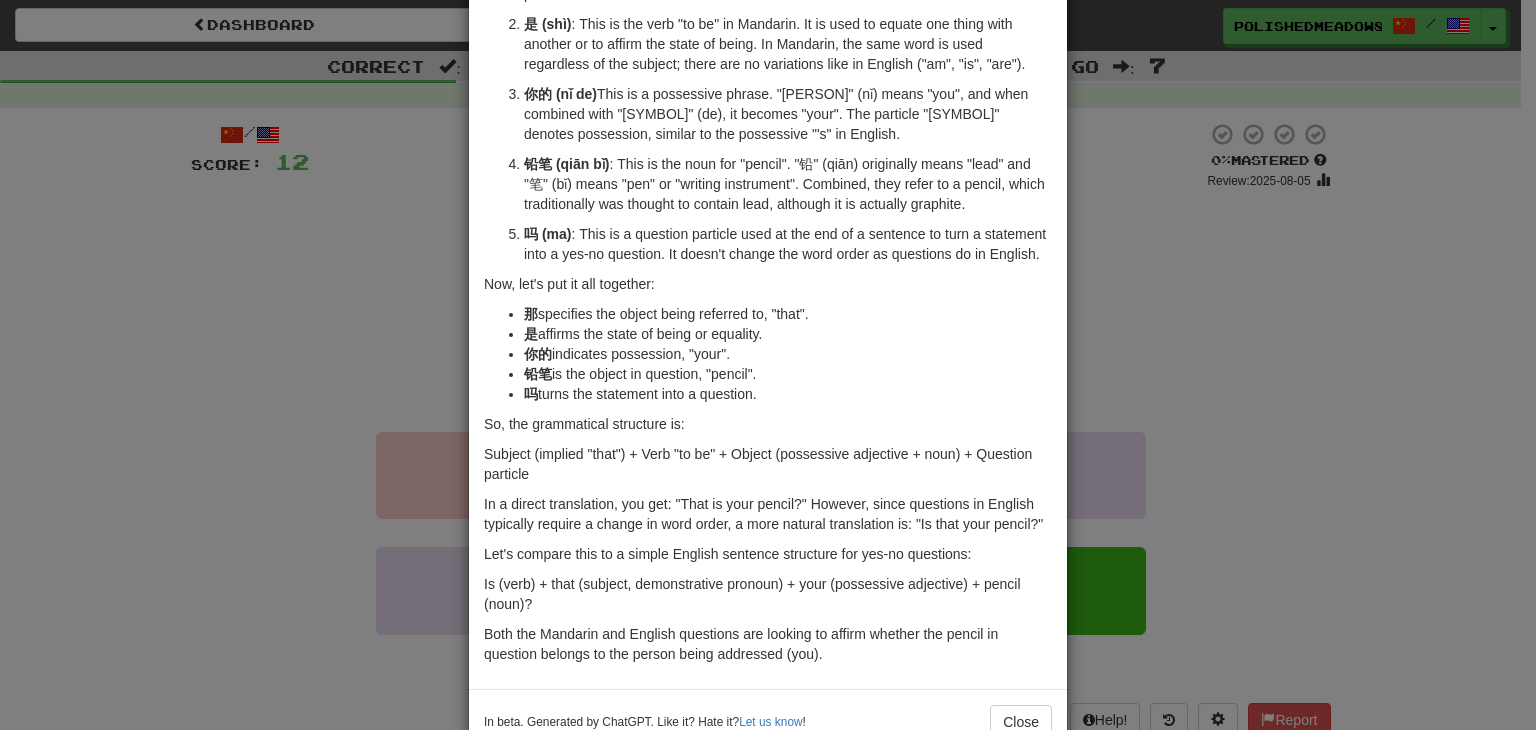 click on "× Explanation "[NAME]" is a Mandarin Chinese sentence that translates to "Is that your pencil?" in English. Let's break down the sentence structure and meaning:
[NAME] : This character means "that". In Mandarin, it is used to point out a specific object that is relatively farther from the speaker, similar to the English demonstrative pronoun "that".
[VERB] : This is the verb "to be" in Mandarin. It is used to equate one thing with another or to affirm the state of being. In Mandarin, the same word is used regardless of the subject; there are no variations like in English ("am", "is", "are").
[PERSON] [SYMBOL] : This is a possessive phrase. "[PERSON]" (nǐ) means "you", and when combined with "[SYMBOL]" (de), it becomes "your". The particle "[SYMBOL]" denotes possession, similar to the possessive "'s" in English.
[OBJECT]
[PARTICLE]
Now, let's put it all together:
[NAME]  specifies the object being referred to, "that".
[VERB]
[PERSON] [SYMBOL]
[OBJECT]
[PARTICLE]" at bounding box center (768, 365) 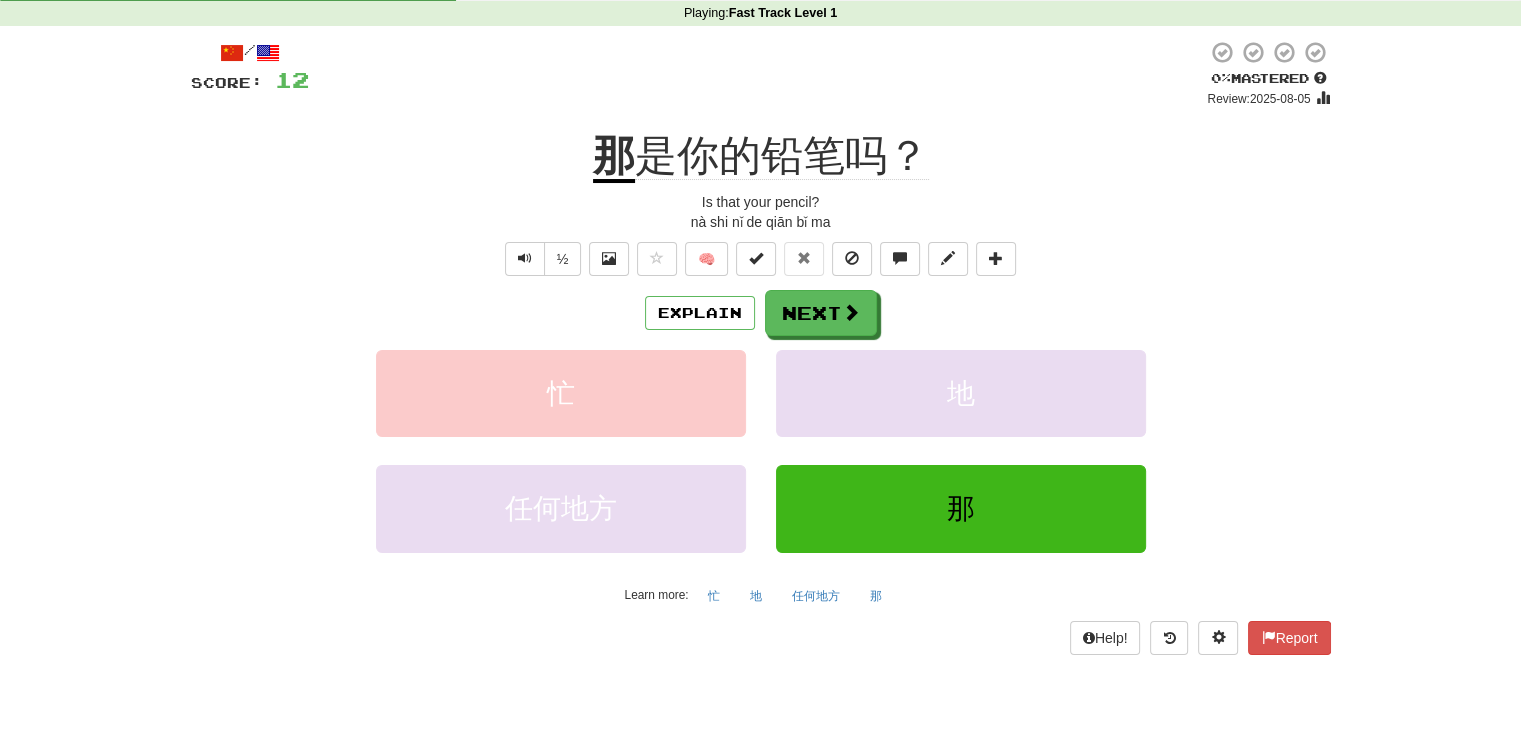 scroll, scrollTop: 0, scrollLeft: 0, axis: both 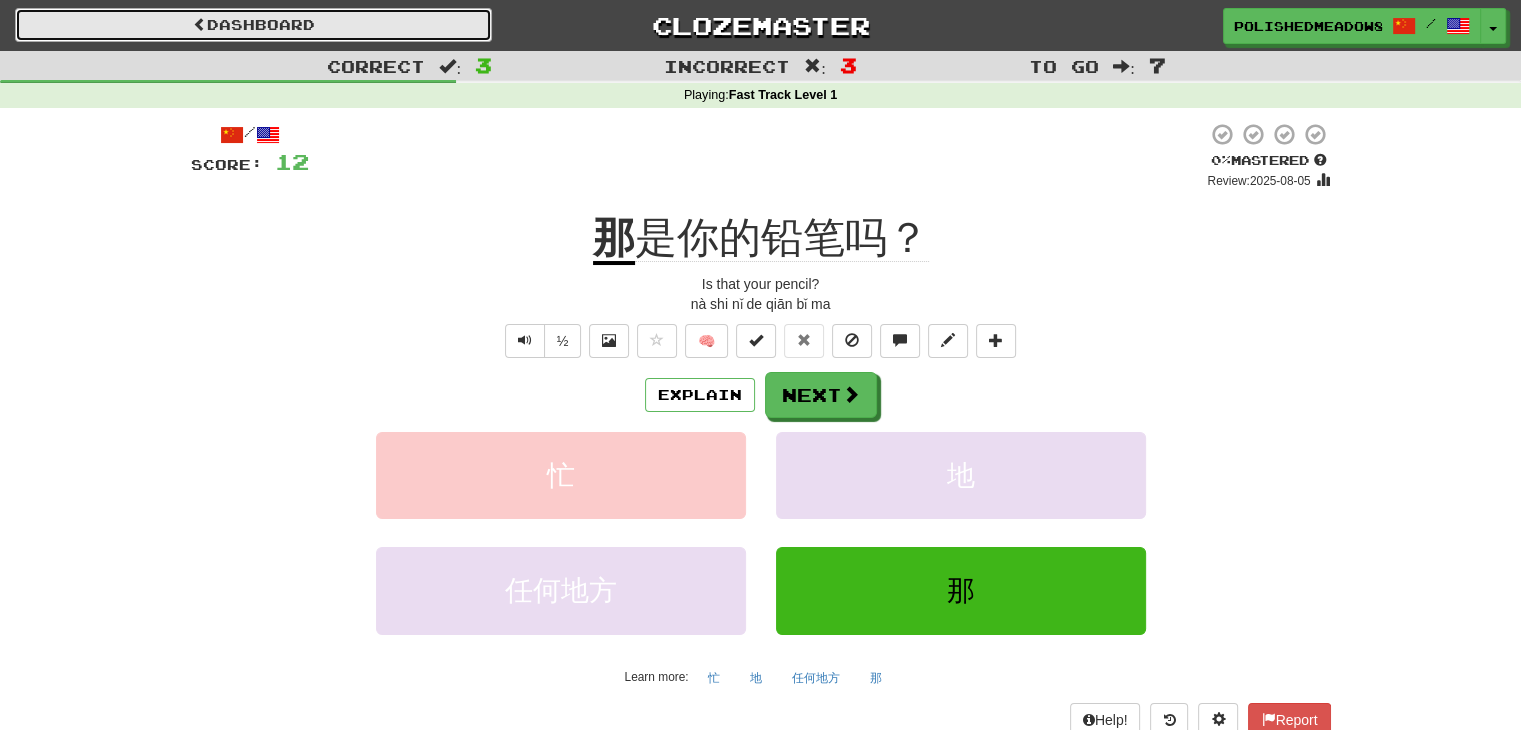 click on "Dashboard" at bounding box center [253, 25] 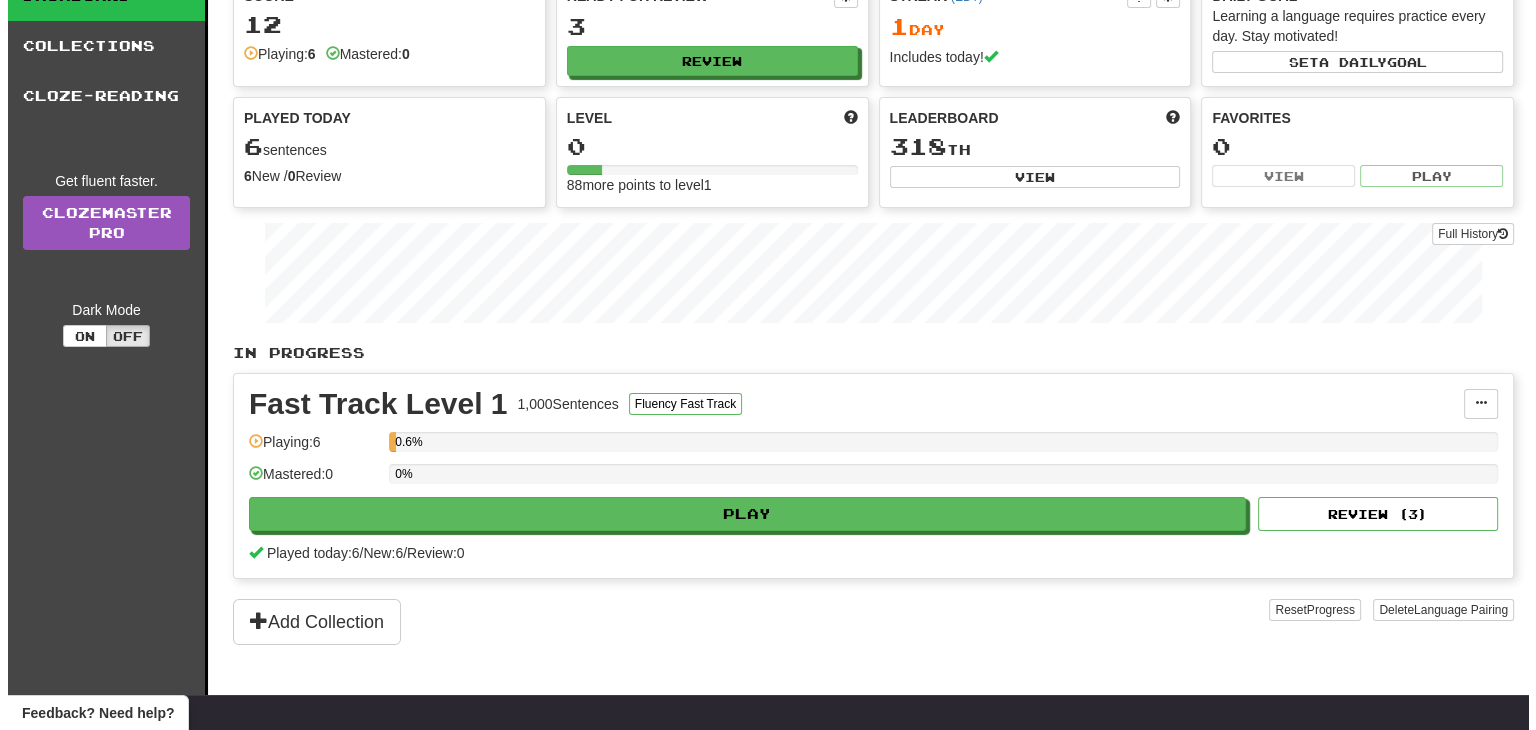scroll, scrollTop: 79, scrollLeft: 0, axis: vertical 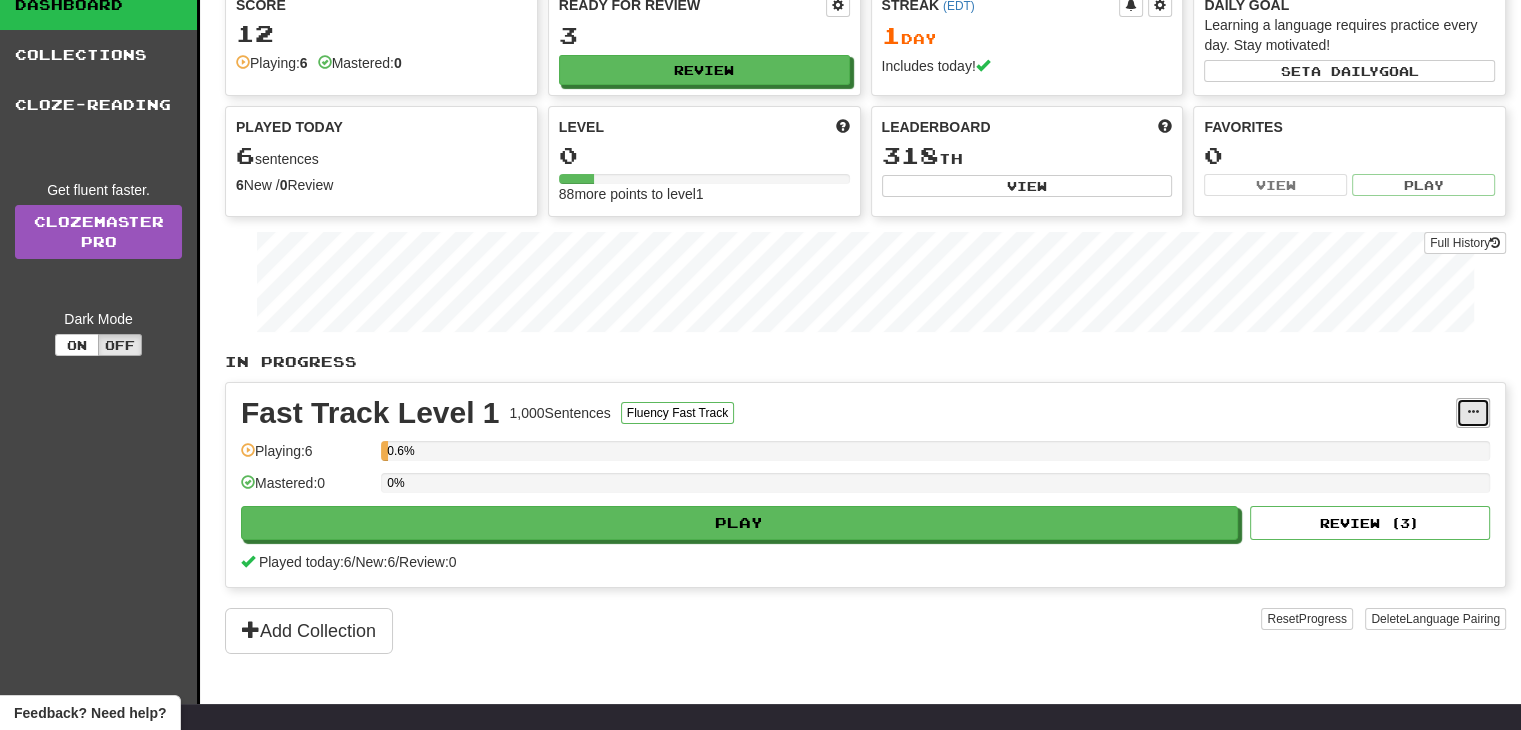 click at bounding box center (1473, 413) 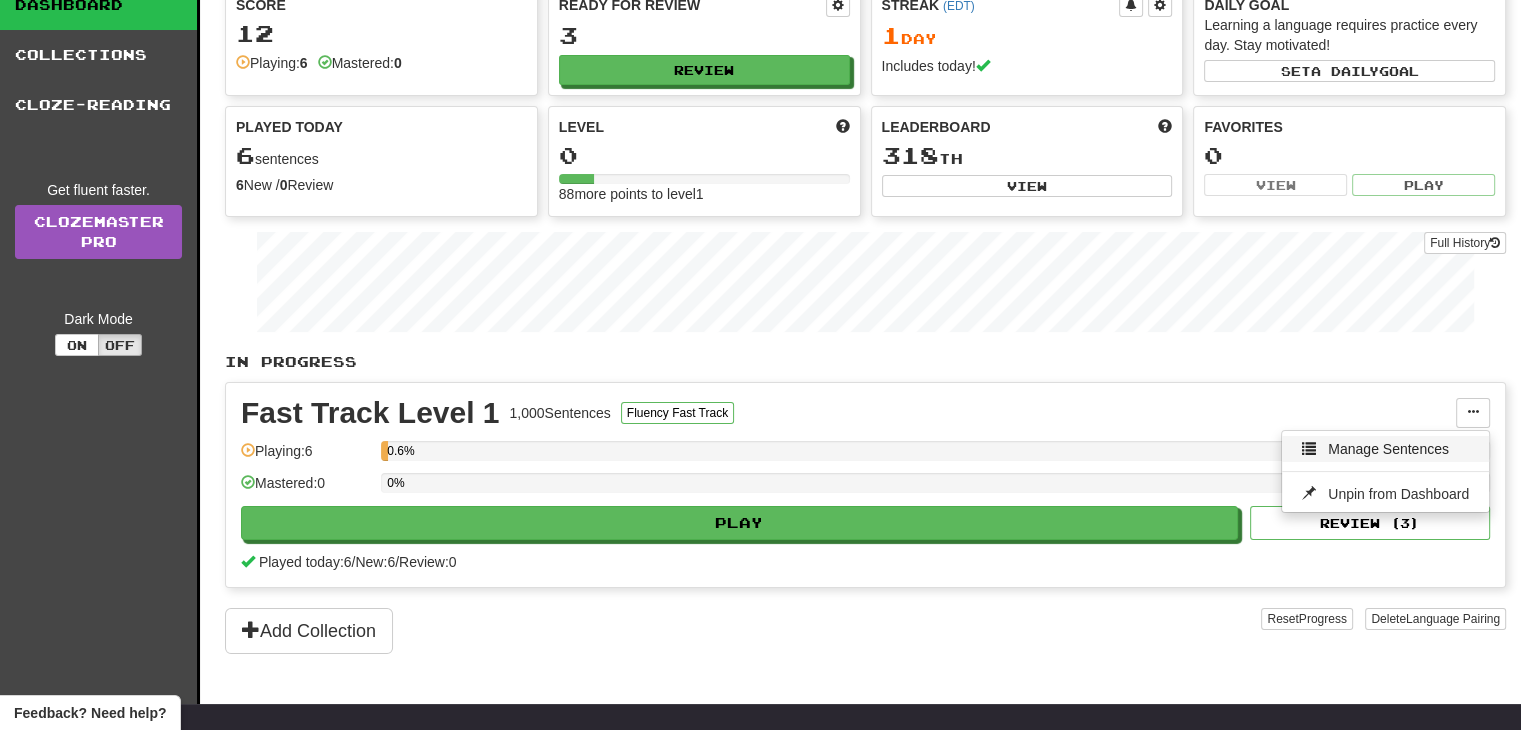 click on "Manage Sentences" at bounding box center (1385, 449) 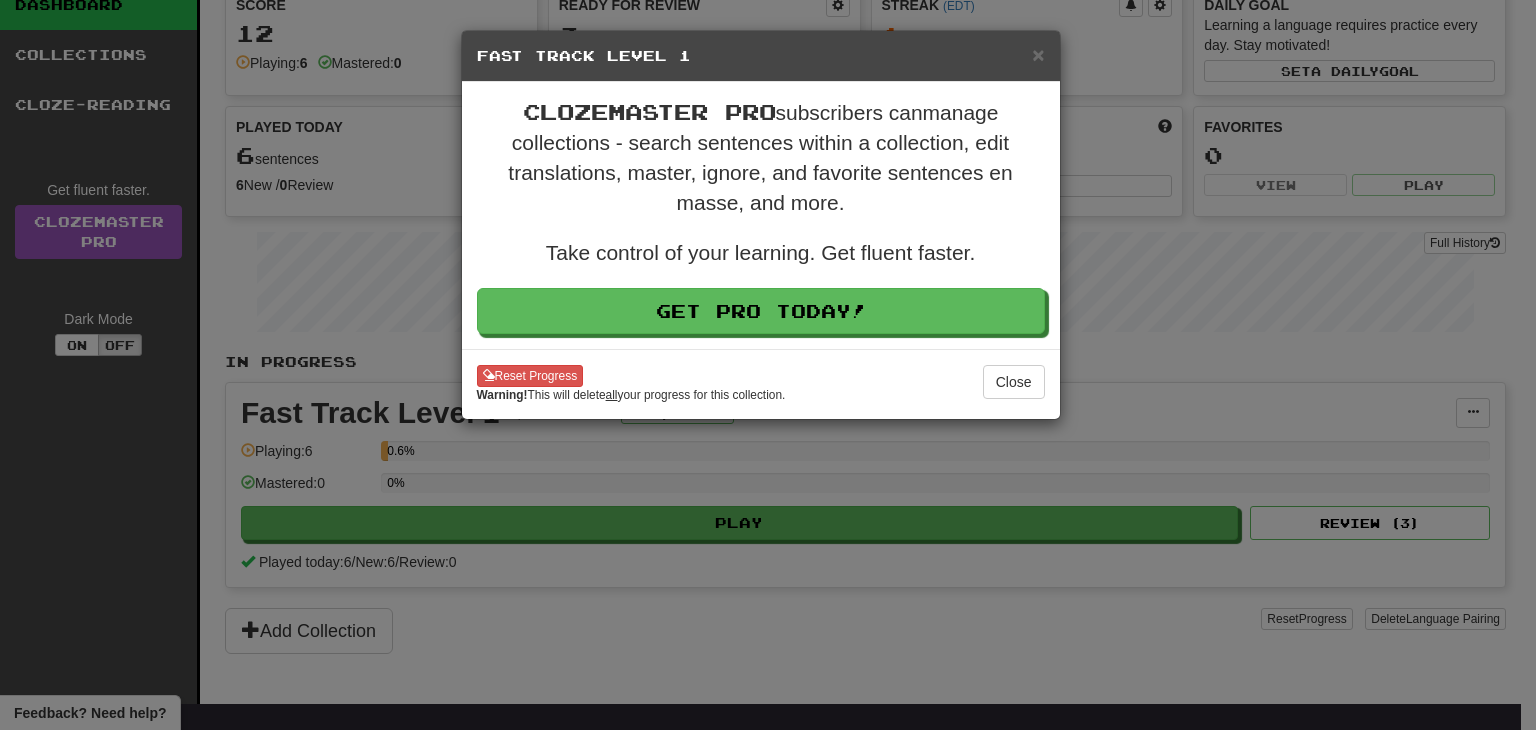 click on "× Fast Track Level 1 Clozemaster Pro  subscribers can  manage collections - search sentences within a collection, edit translations, master, ignore, and favorite sentences en masse, and more. Take control of your learning. Get fluent faster. Get Pro Today!  Reset Progress Warning!  This will delete  all  your progress for this collection. Close" at bounding box center [768, 365] 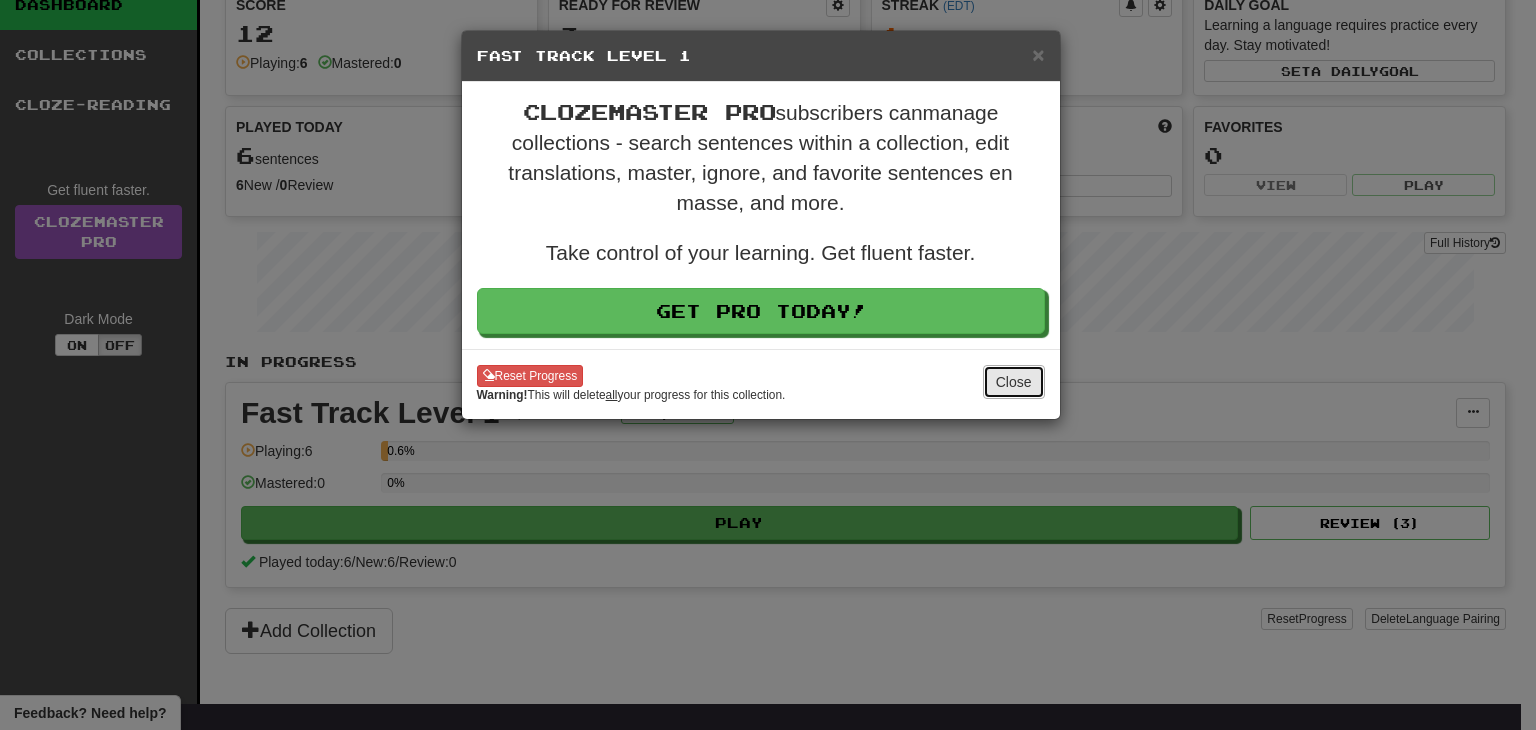 click on "Close" at bounding box center (1014, 382) 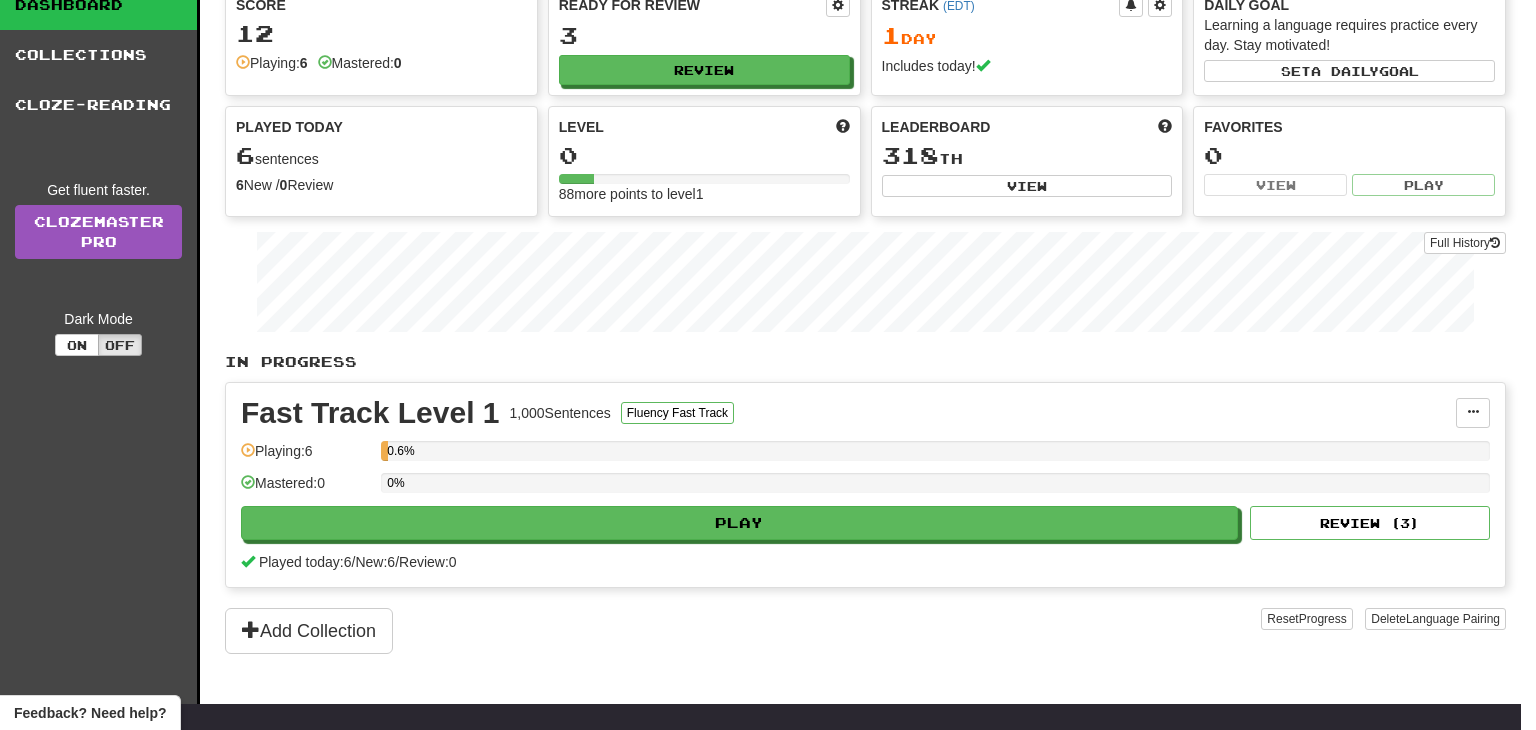 scroll, scrollTop: 0, scrollLeft: 0, axis: both 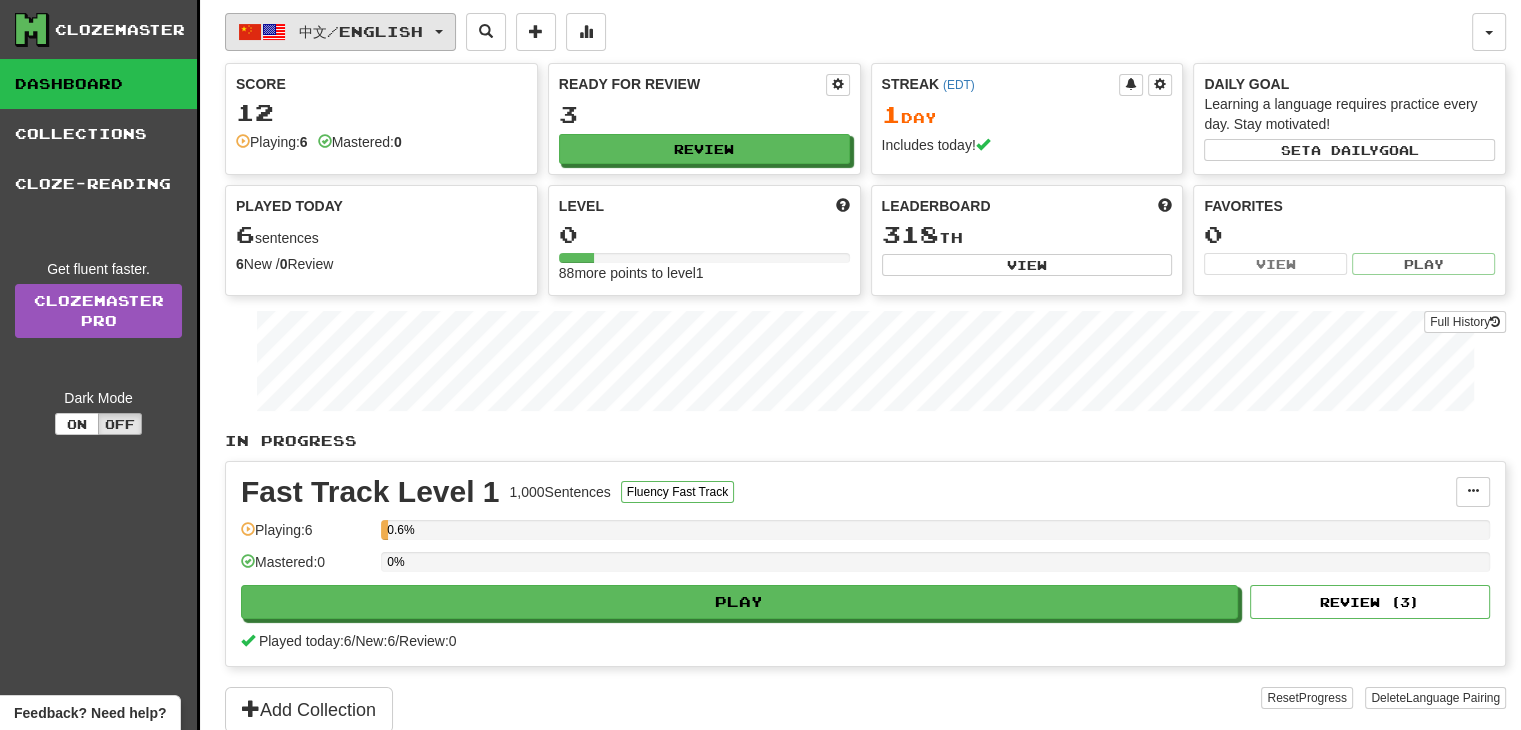 click on "中文  /  English" at bounding box center (340, 32) 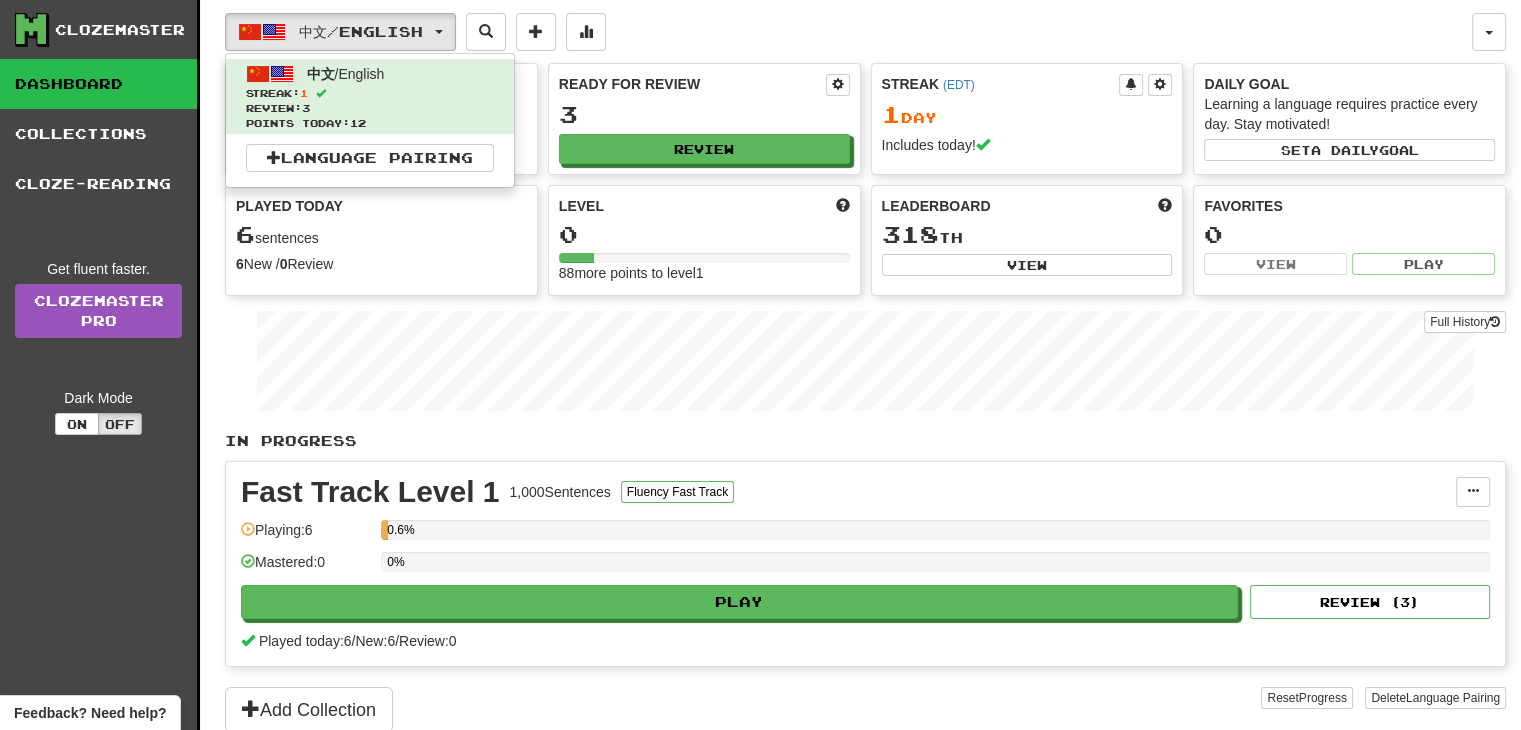 click on "Full History" at bounding box center [865, 363] 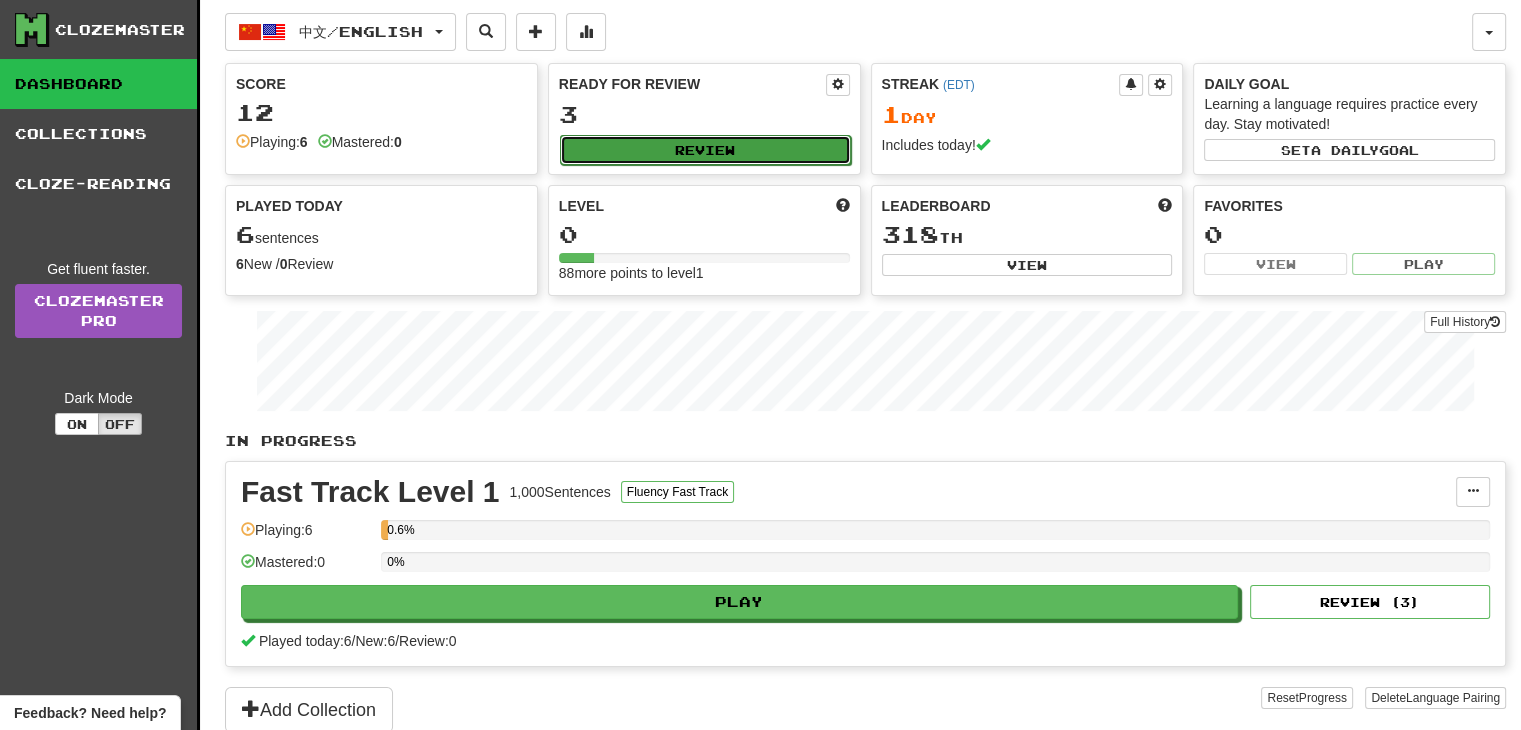 click on "Review" at bounding box center (705, 150) 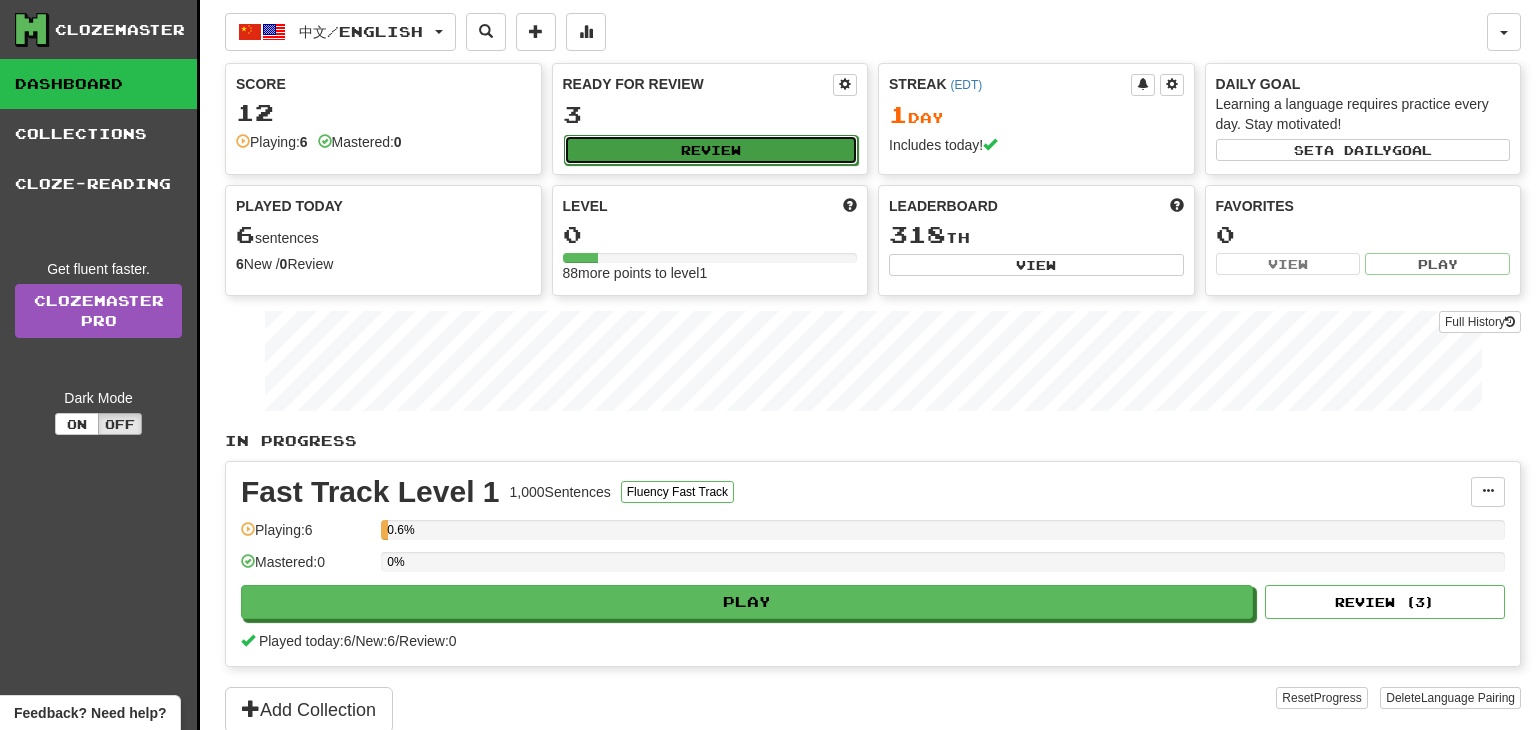 select on "**" 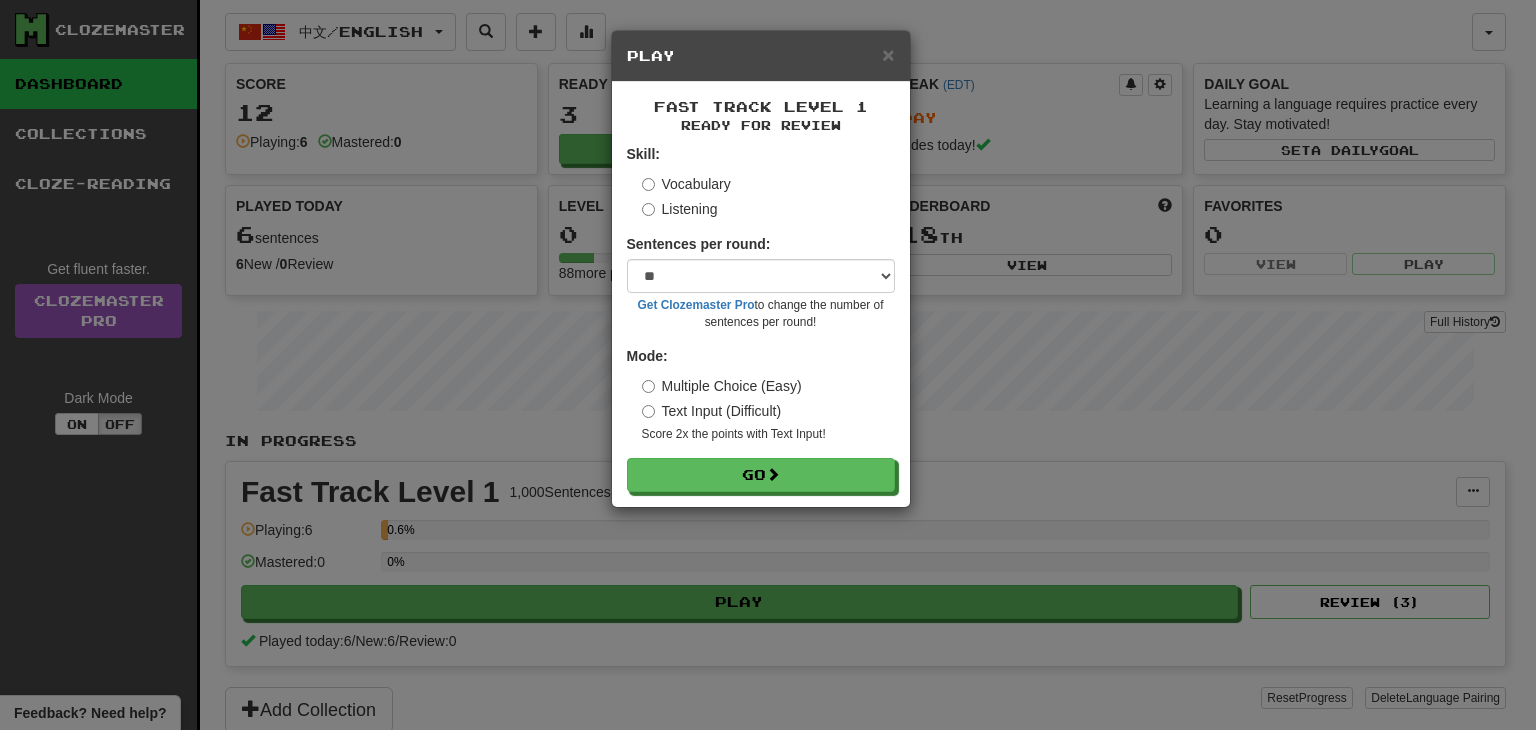 click on "Listening" at bounding box center (680, 209) 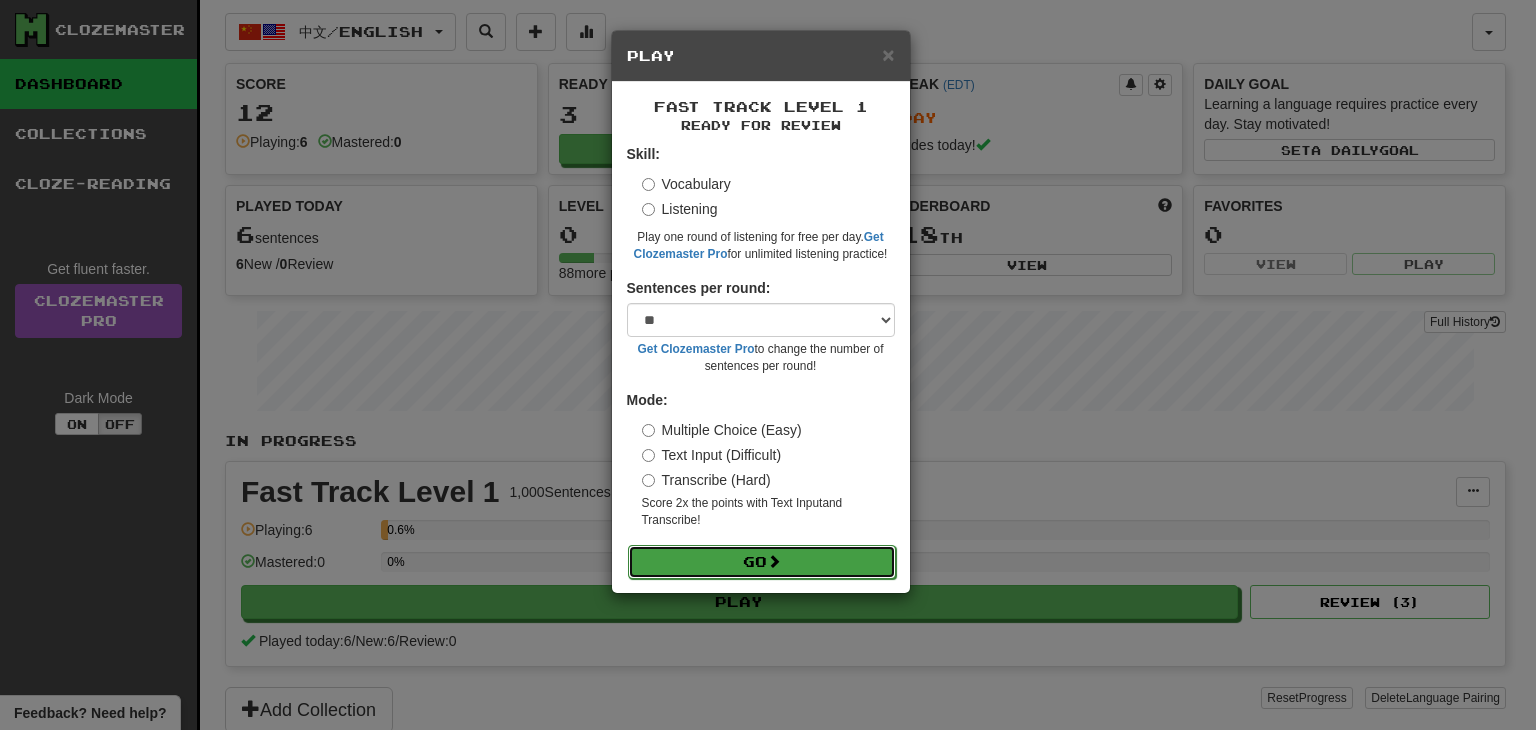 click on "Go" at bounding box center (762, 562) 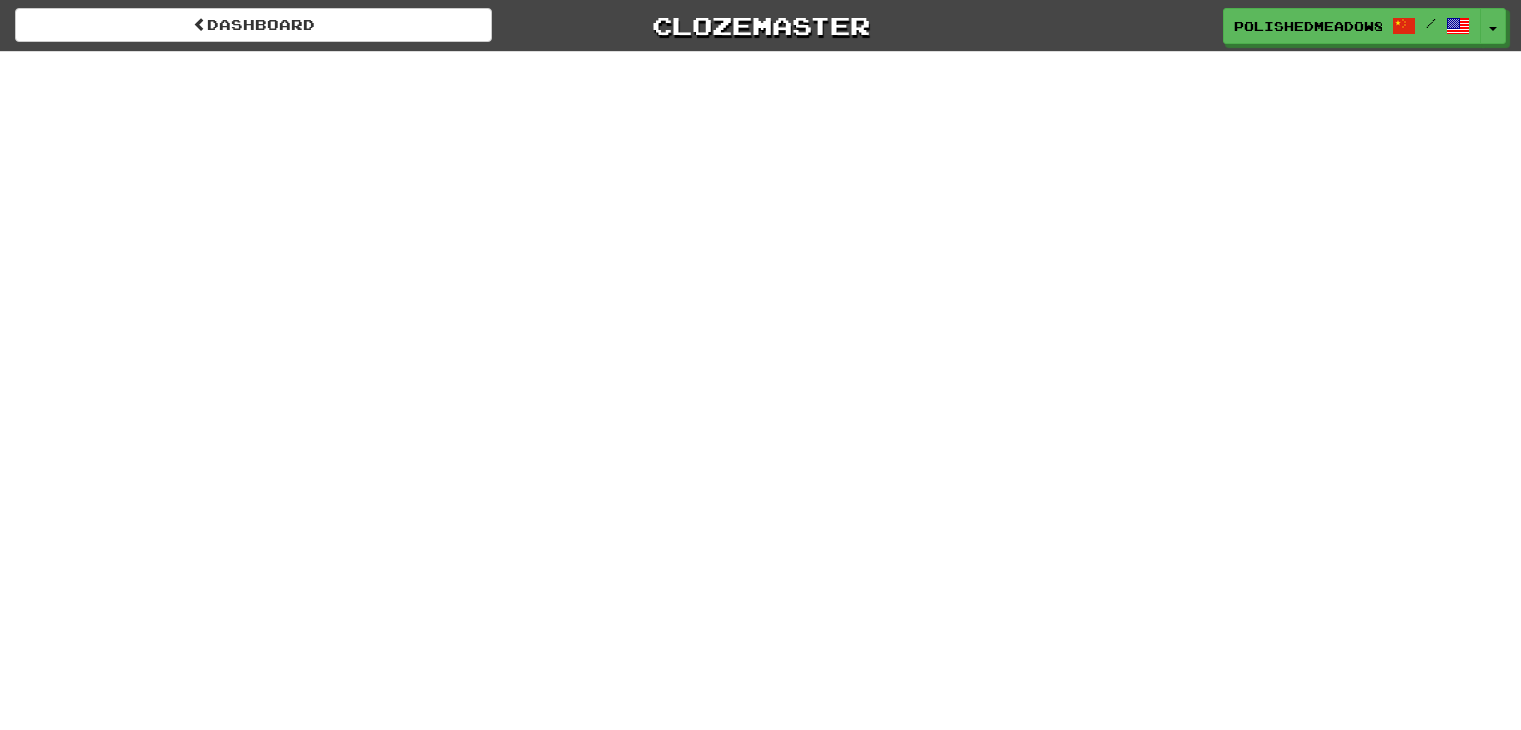 scroll, scrollTop: 0, scrollLeft: 0, axis: both 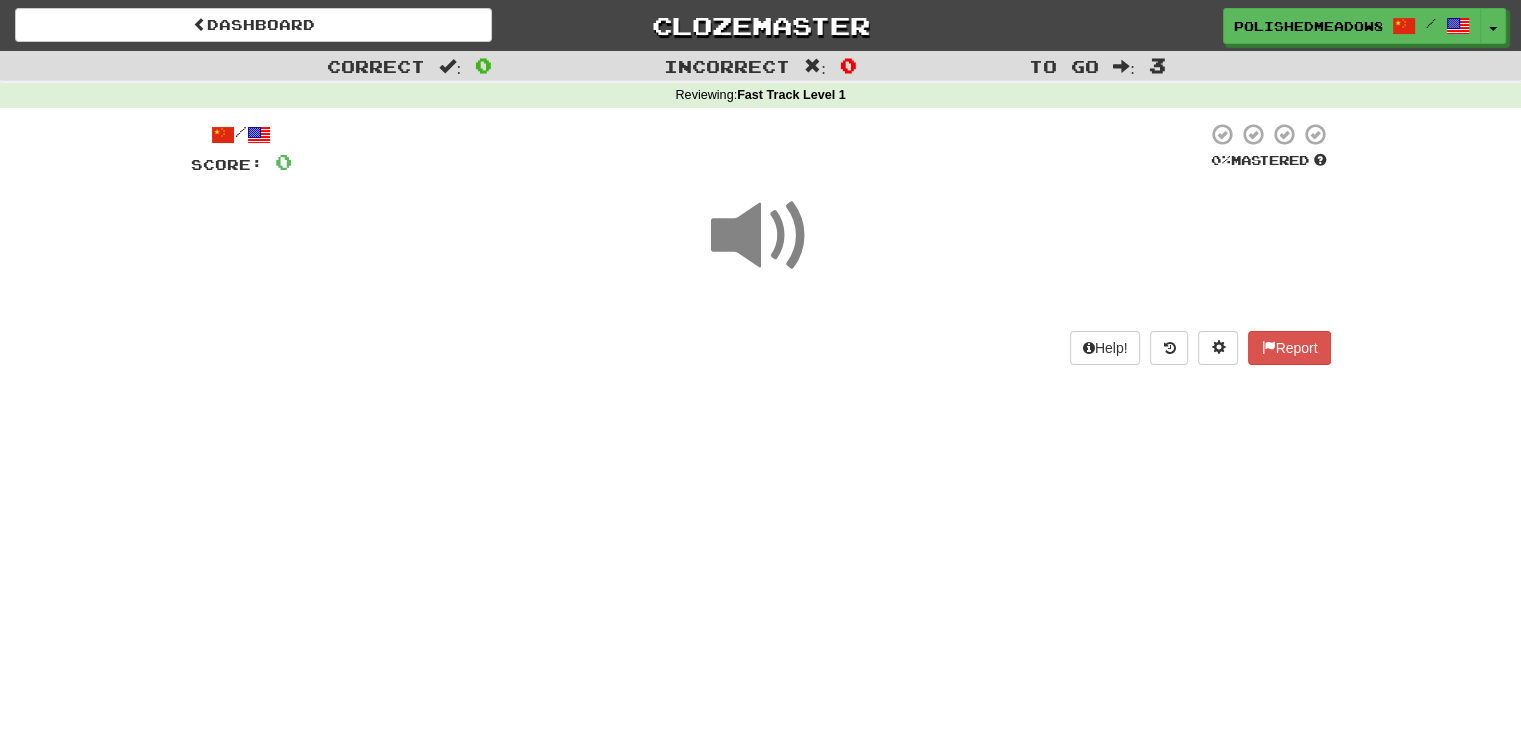 click at bounding box center [761, 236] 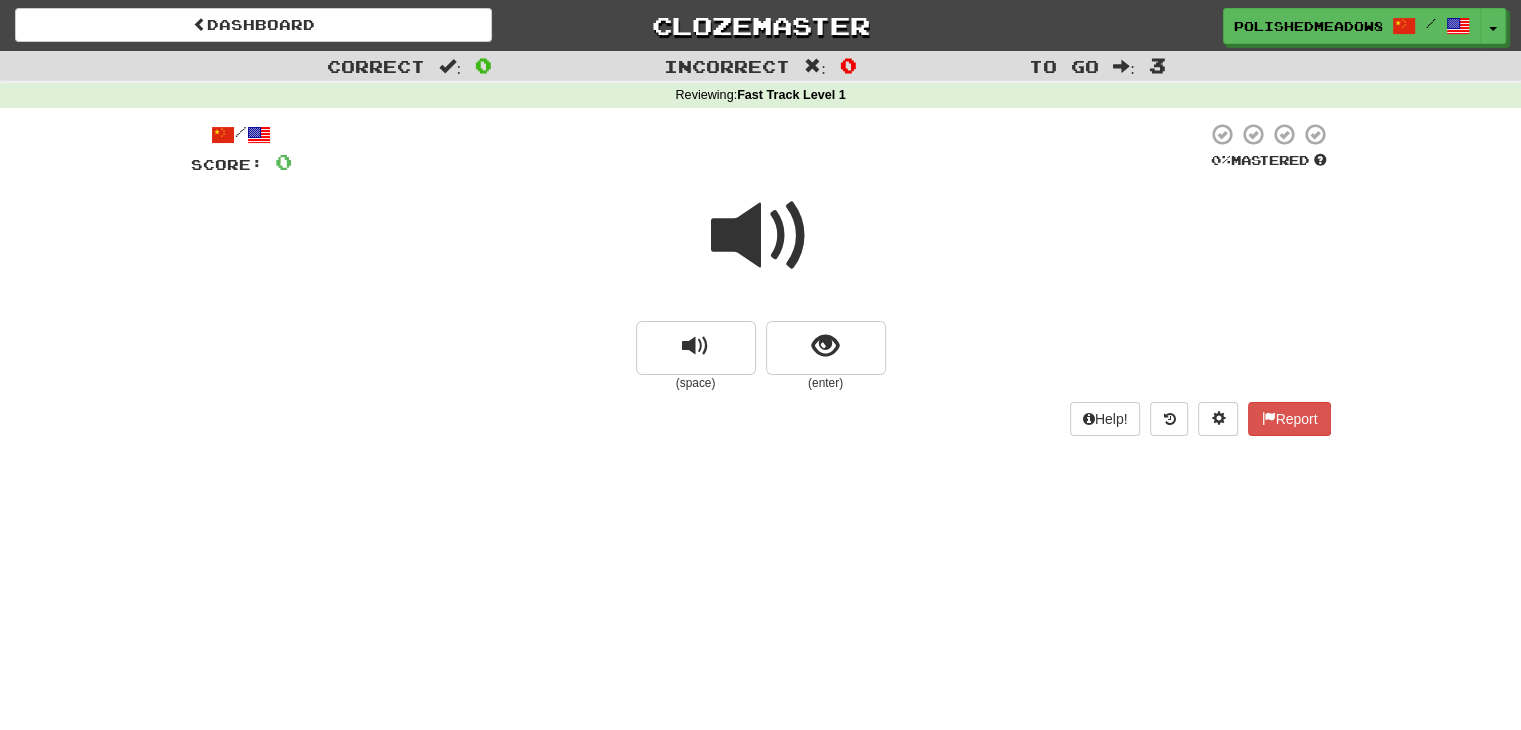 click at bounding box center [761, 236] 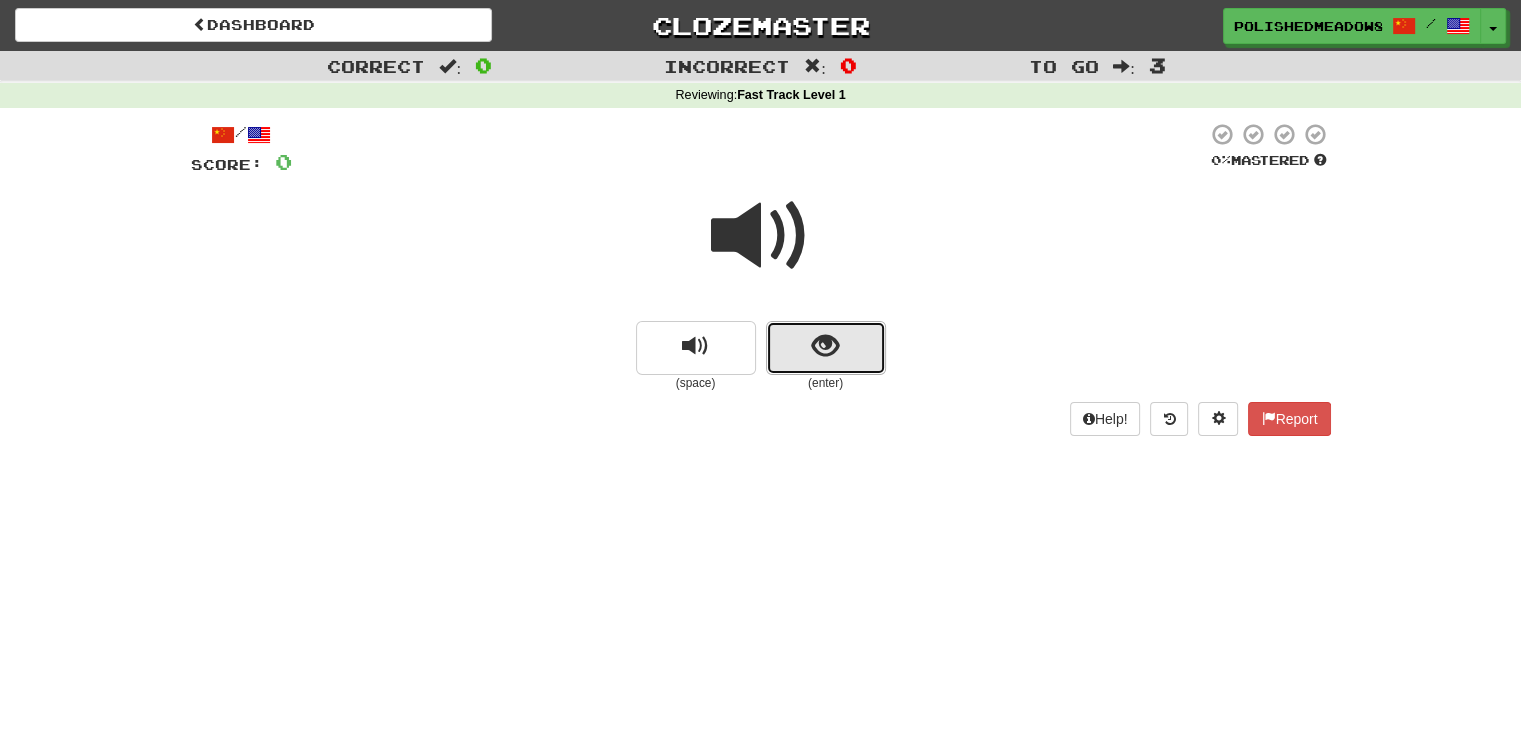 click at bounding box center [826, 348] 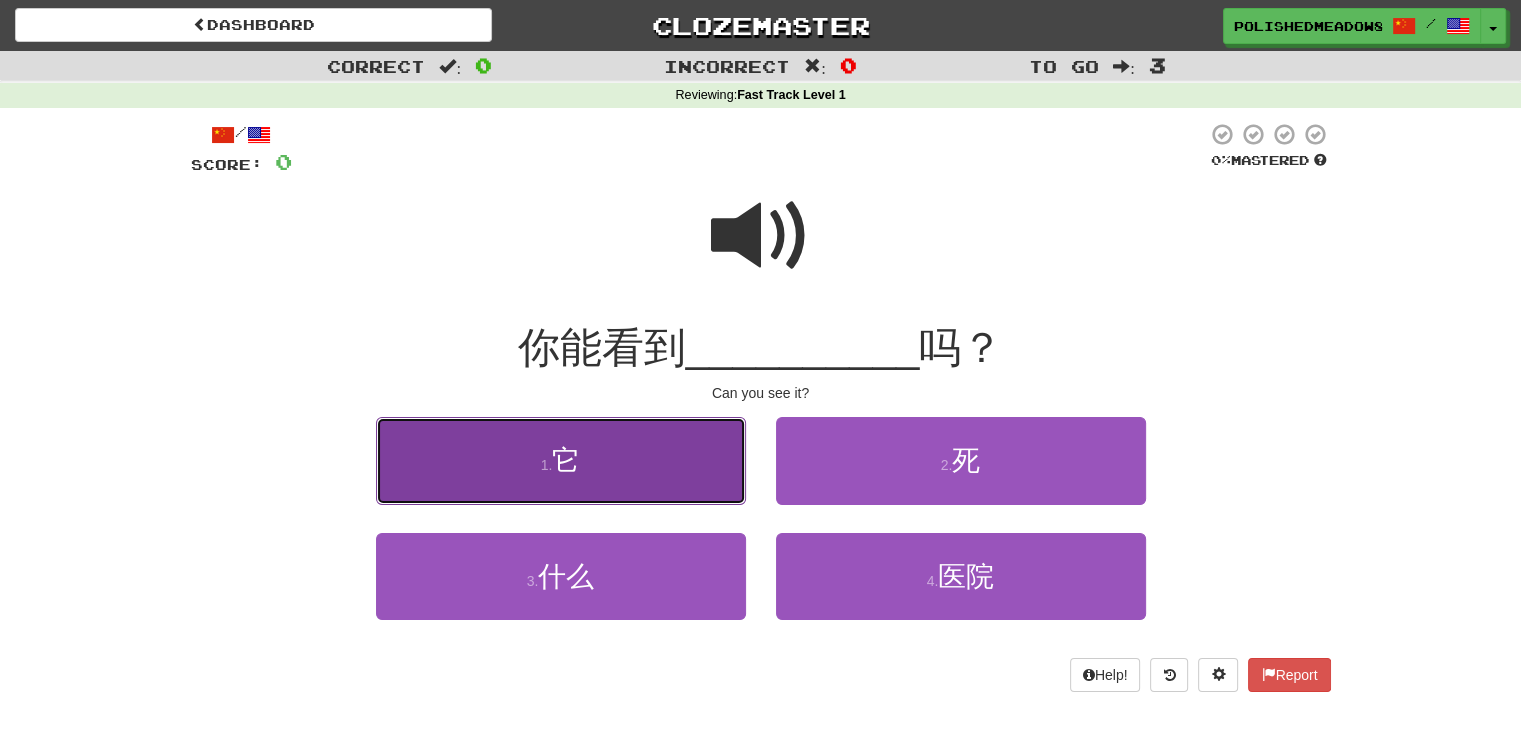 click on "1 .  它" at bounding box center [561, 460] 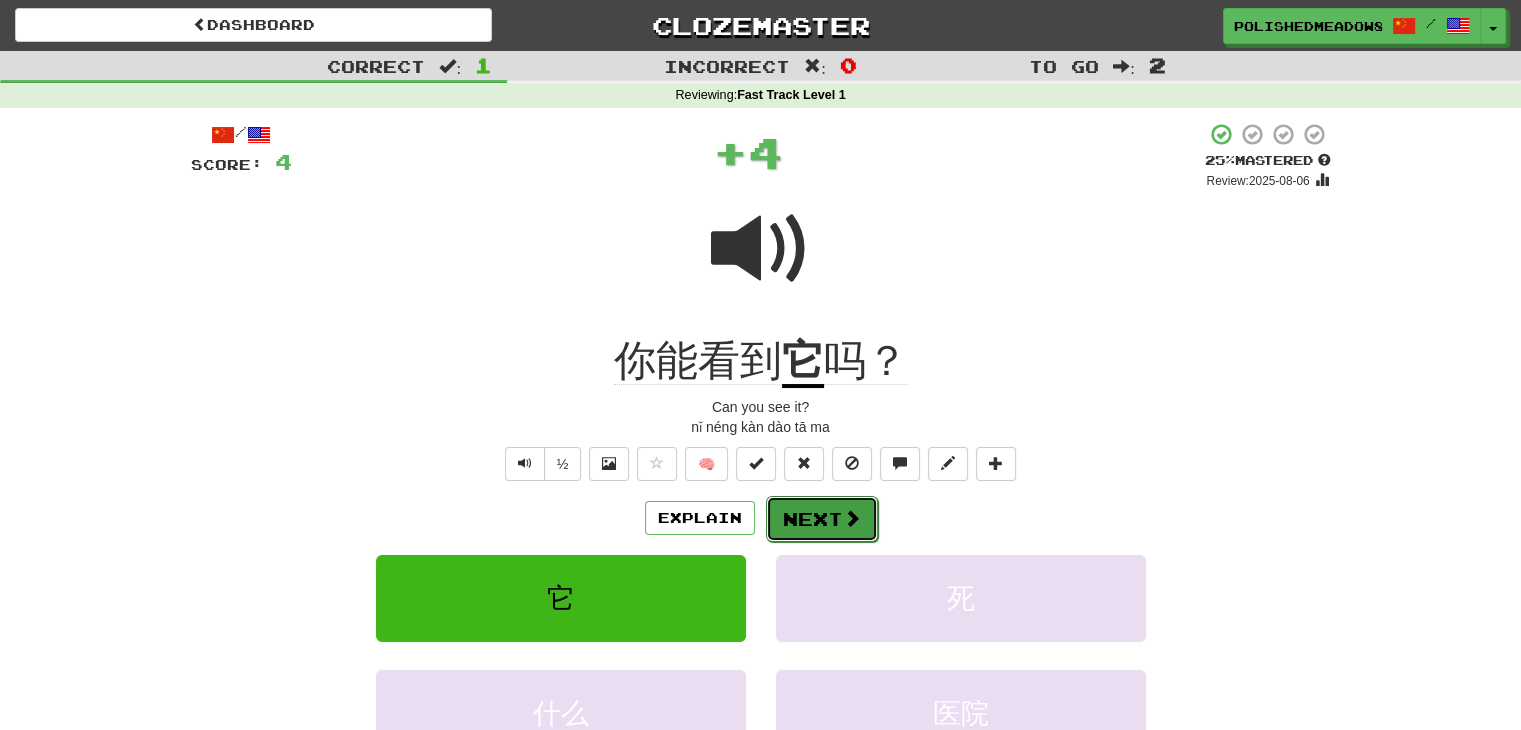 click on "Next" at bounding box center (822, 519) 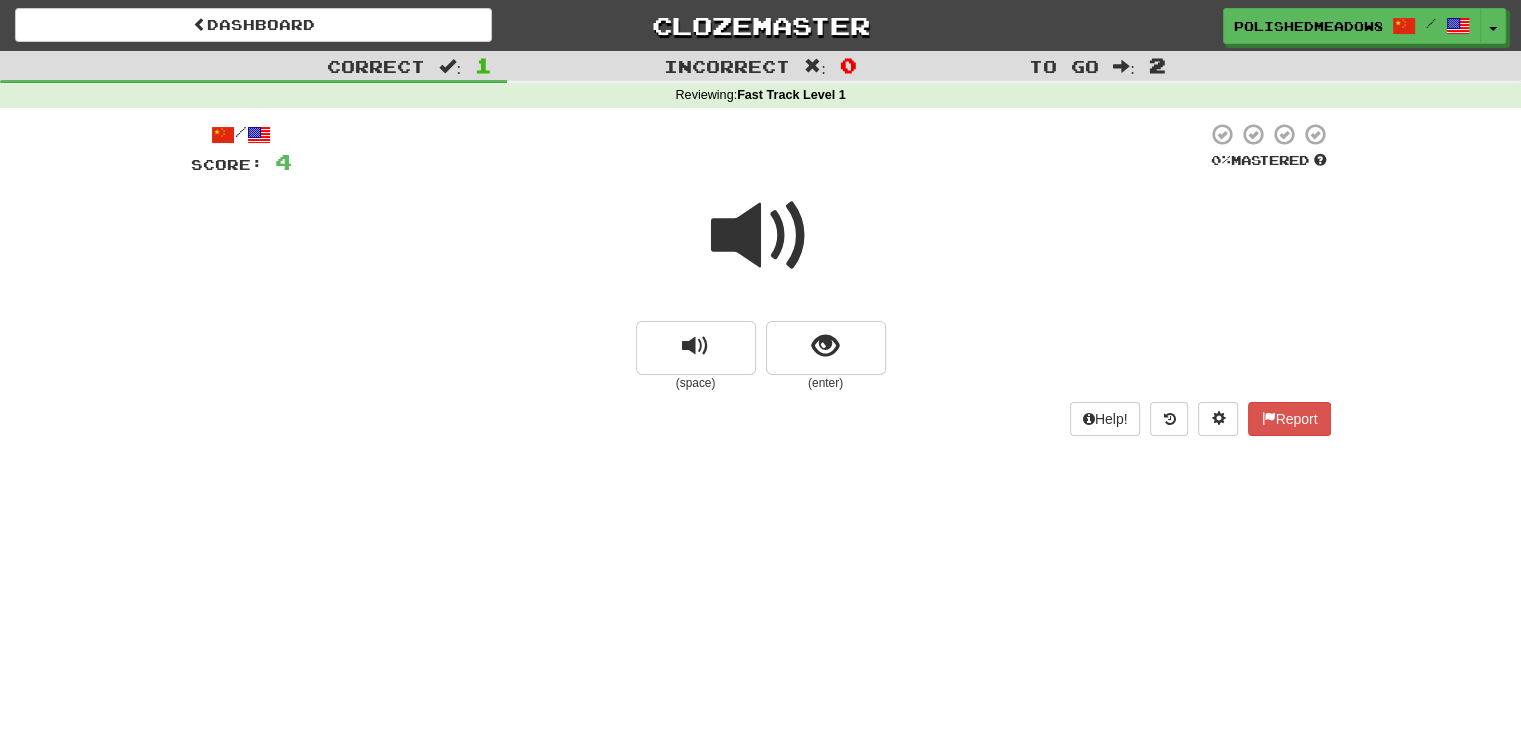 click at bounding box center (761, 236) 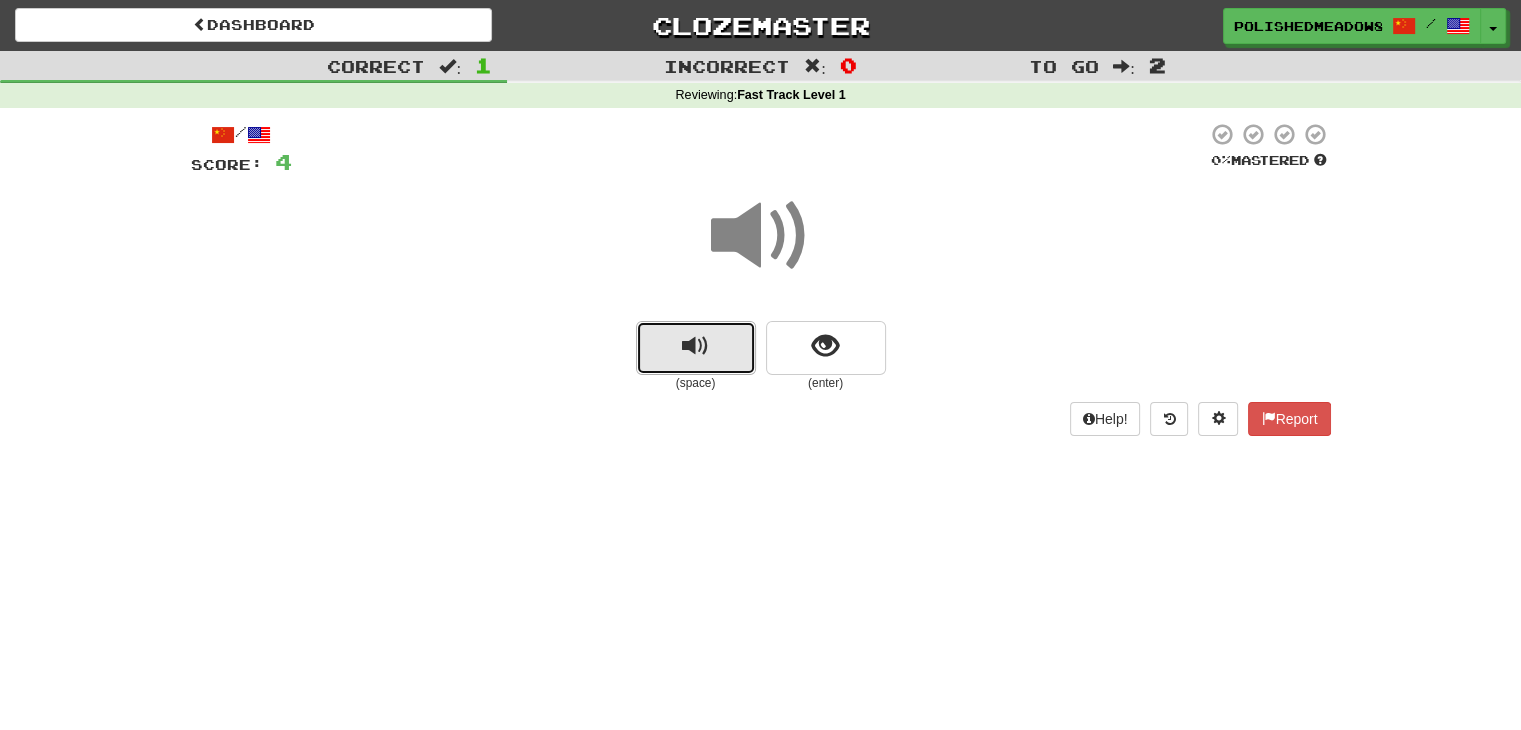 click at bounding box center (696, 348) 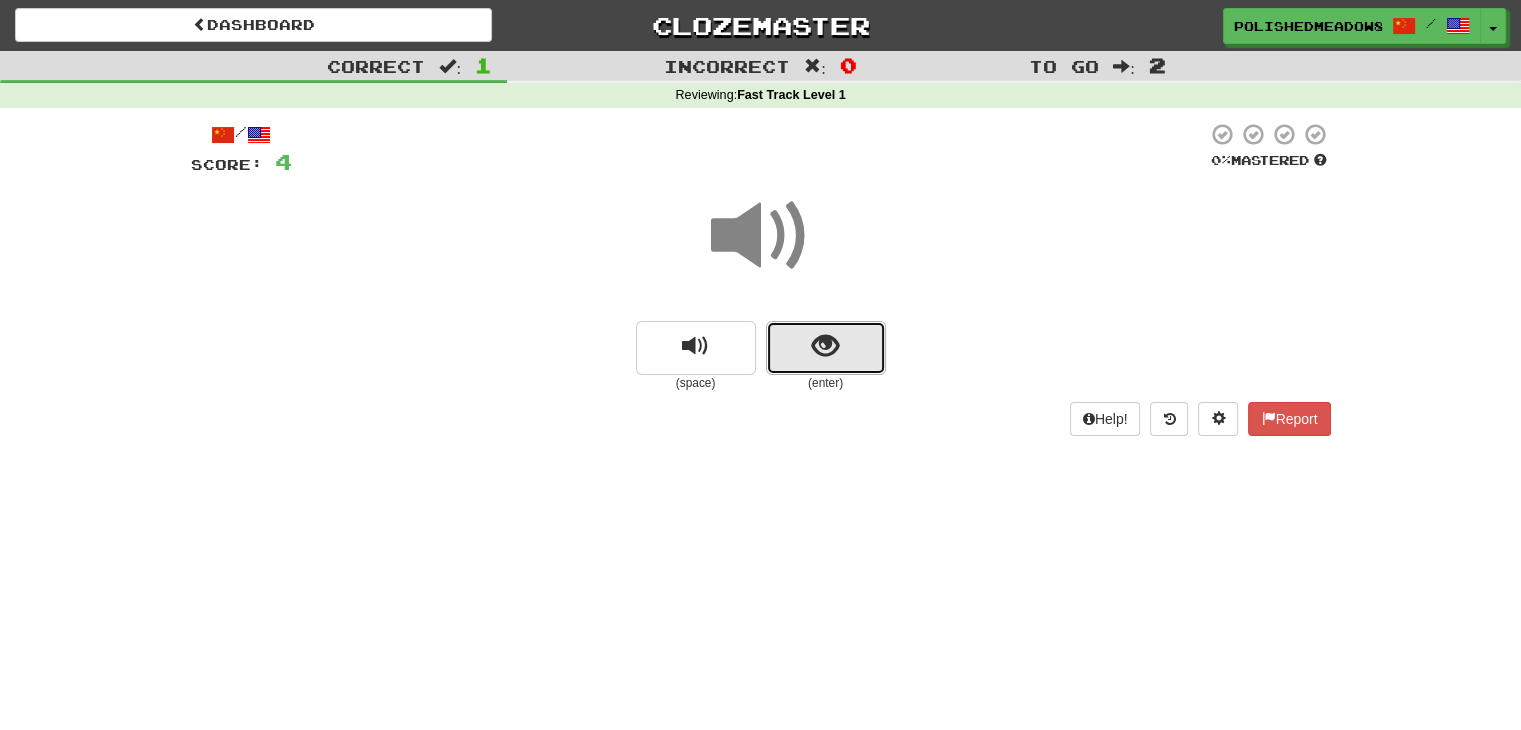 click at bounding box center [826, 348] 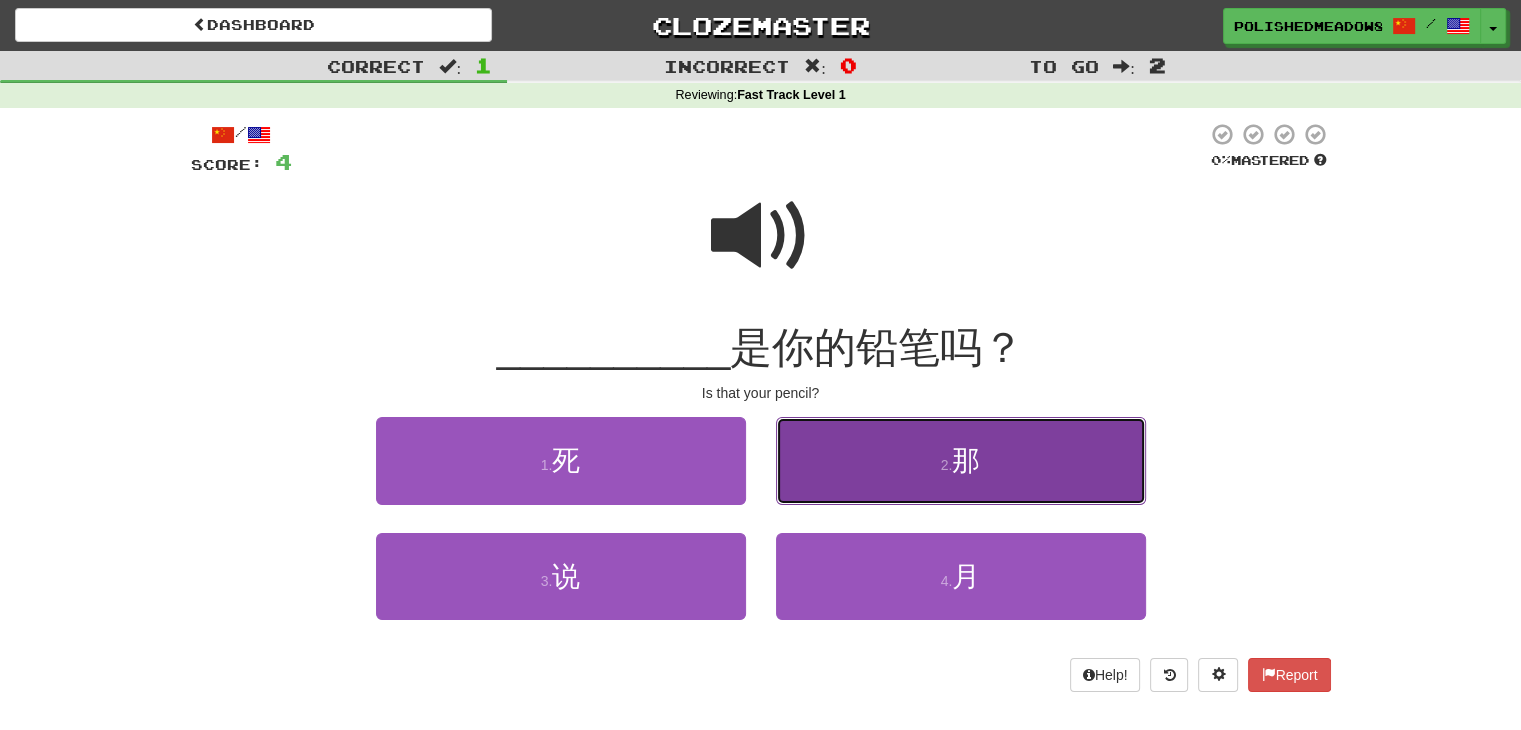 click on "那" at bounding box center (966, 460) 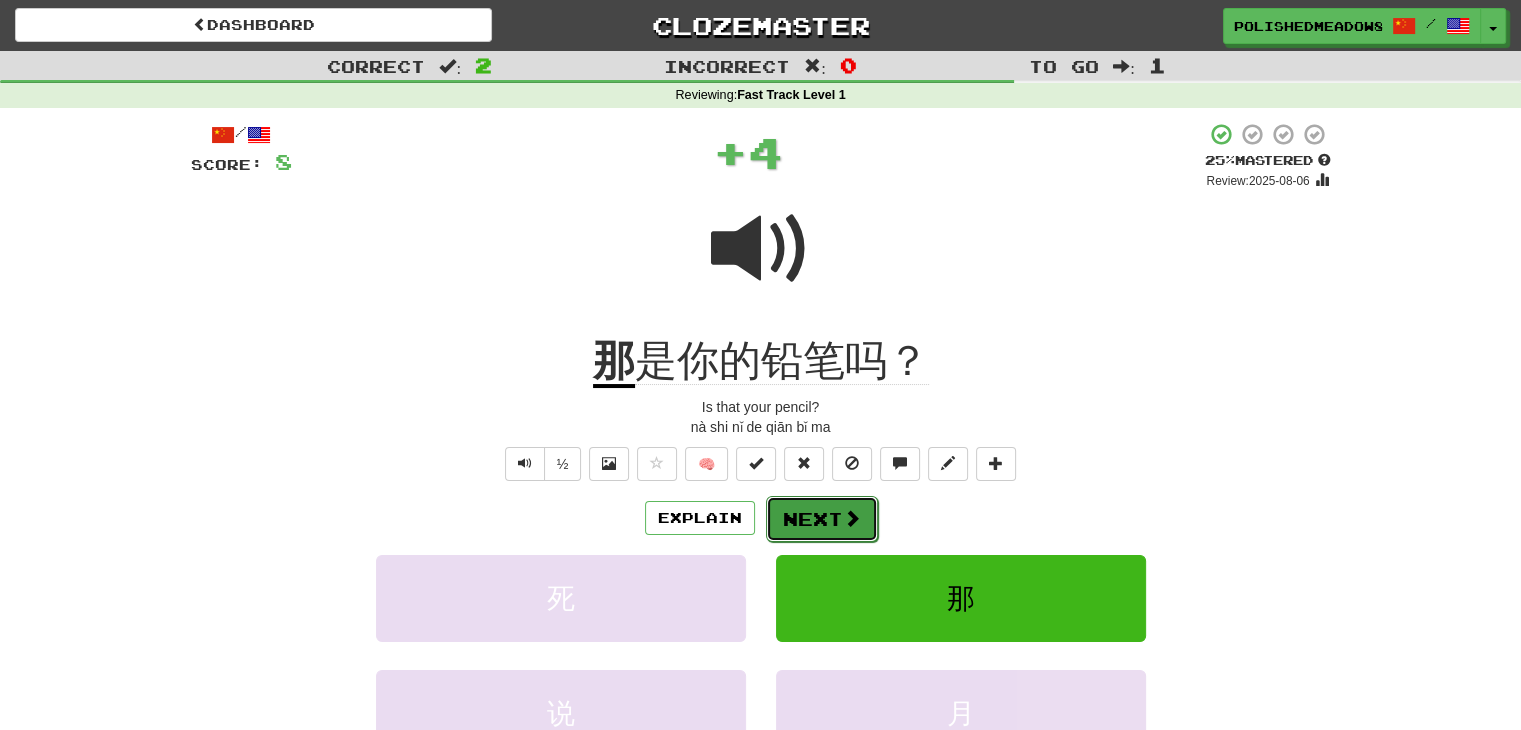 click at bounding box center [852, 518] 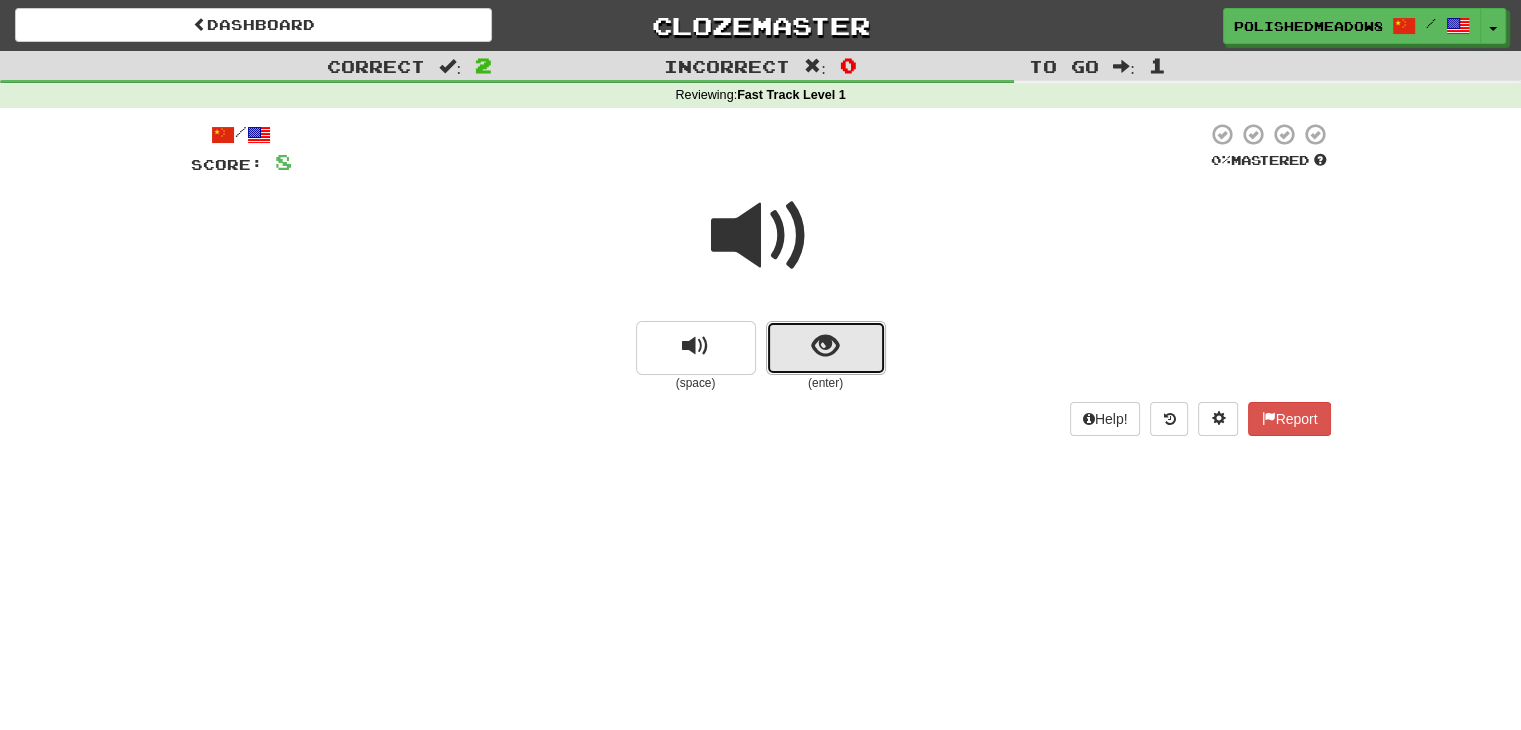 click at bounding box center (825, 346) 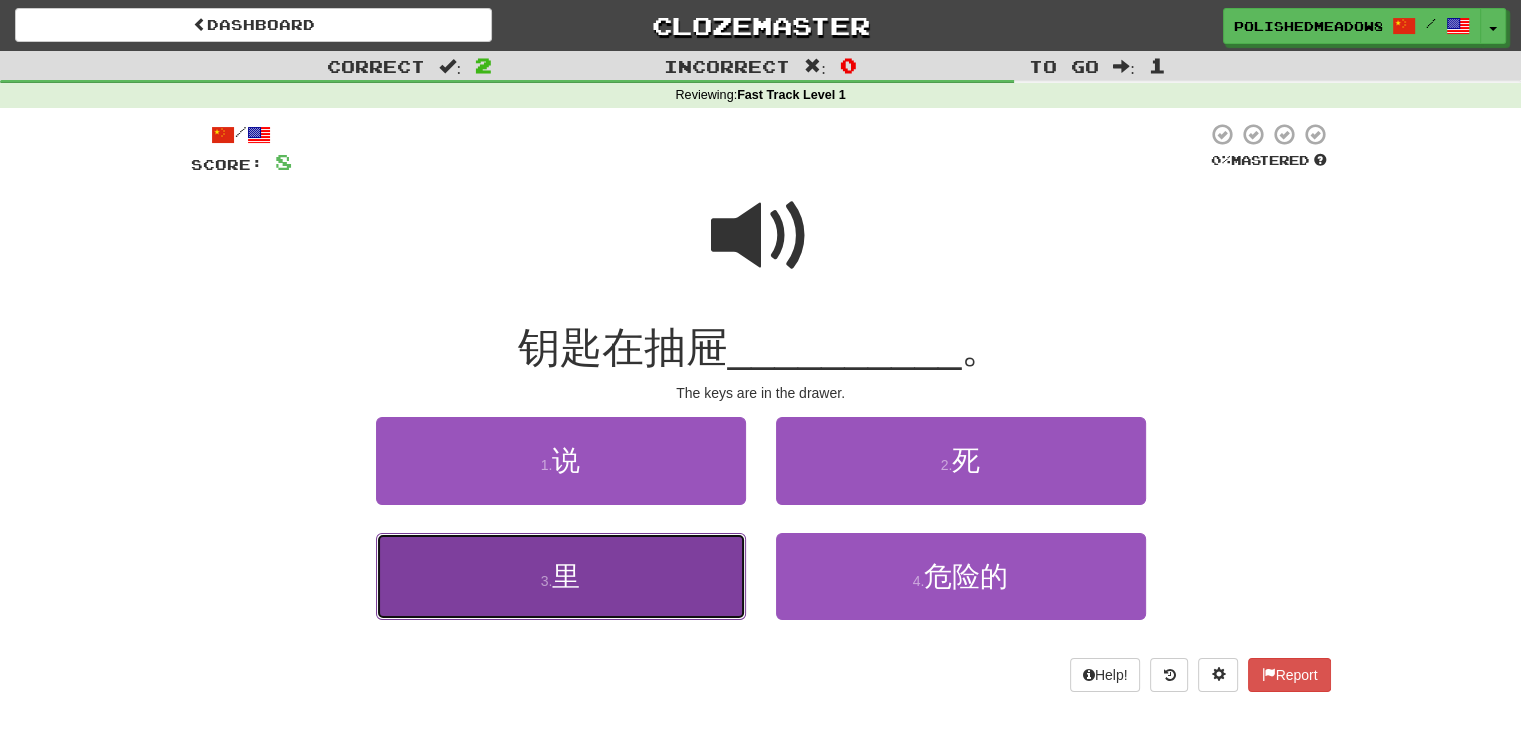 click on "3 .  里" at bounding box center [561, 576] 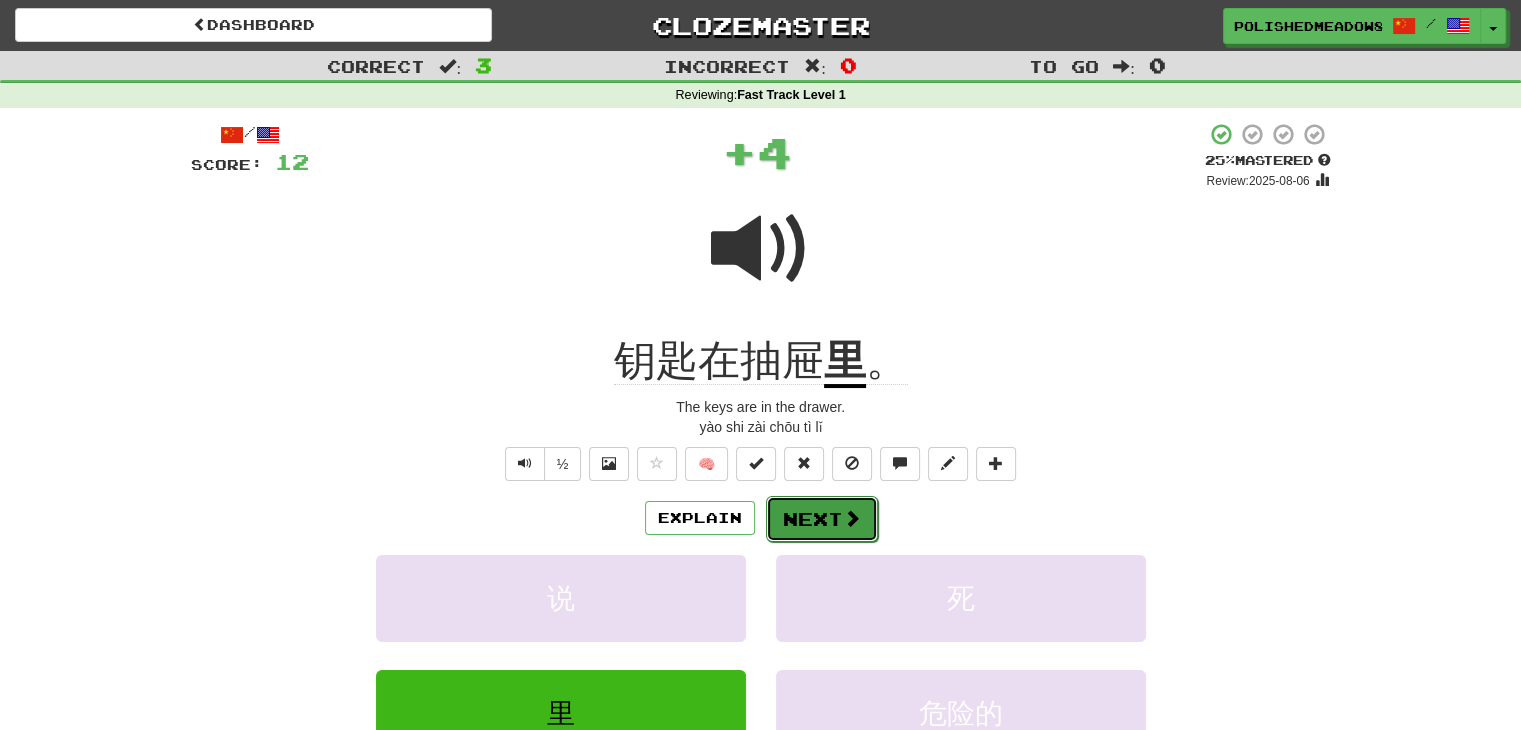 click at bounding box center [852, 518] 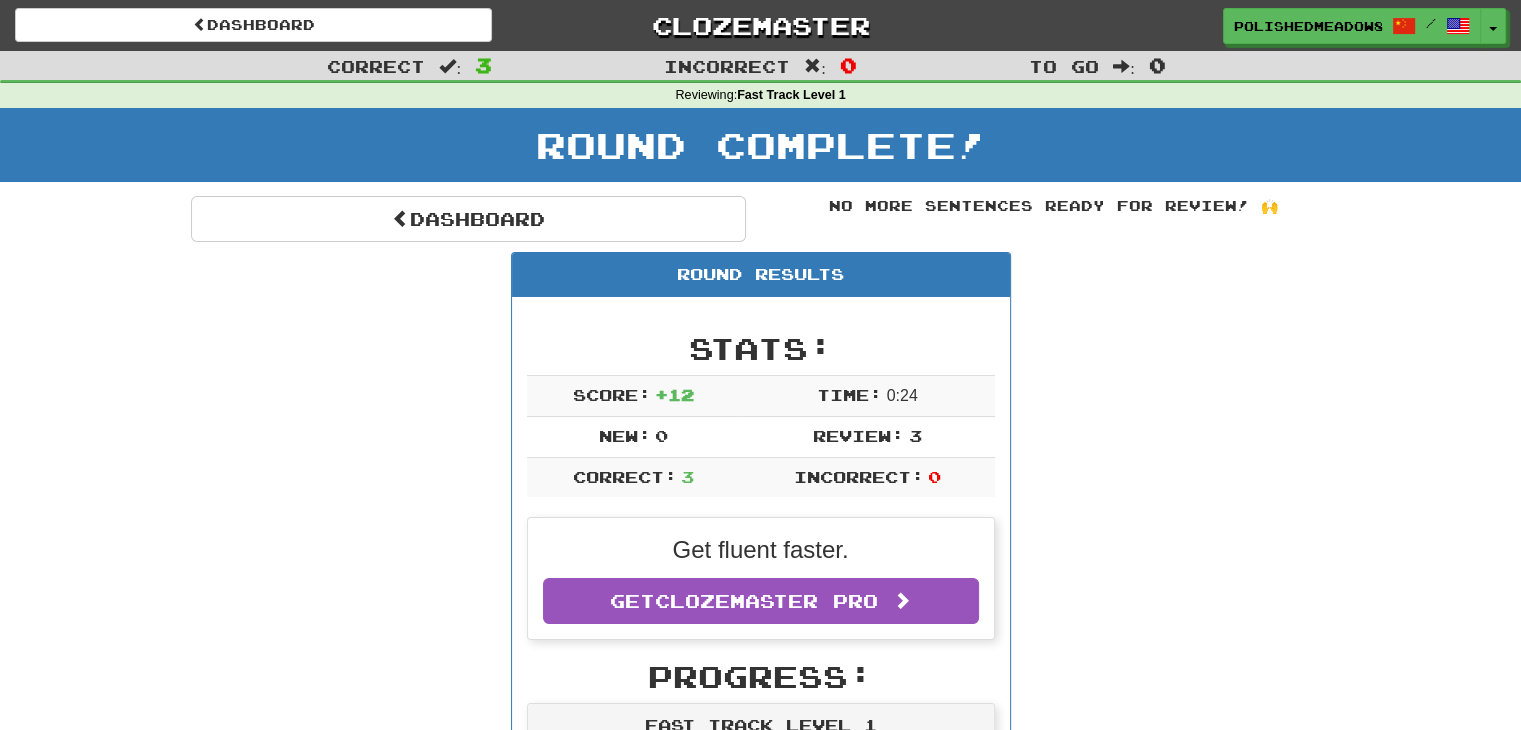 scroll, scrollTop: 3, scrollLeft: 0, axis: vertical 